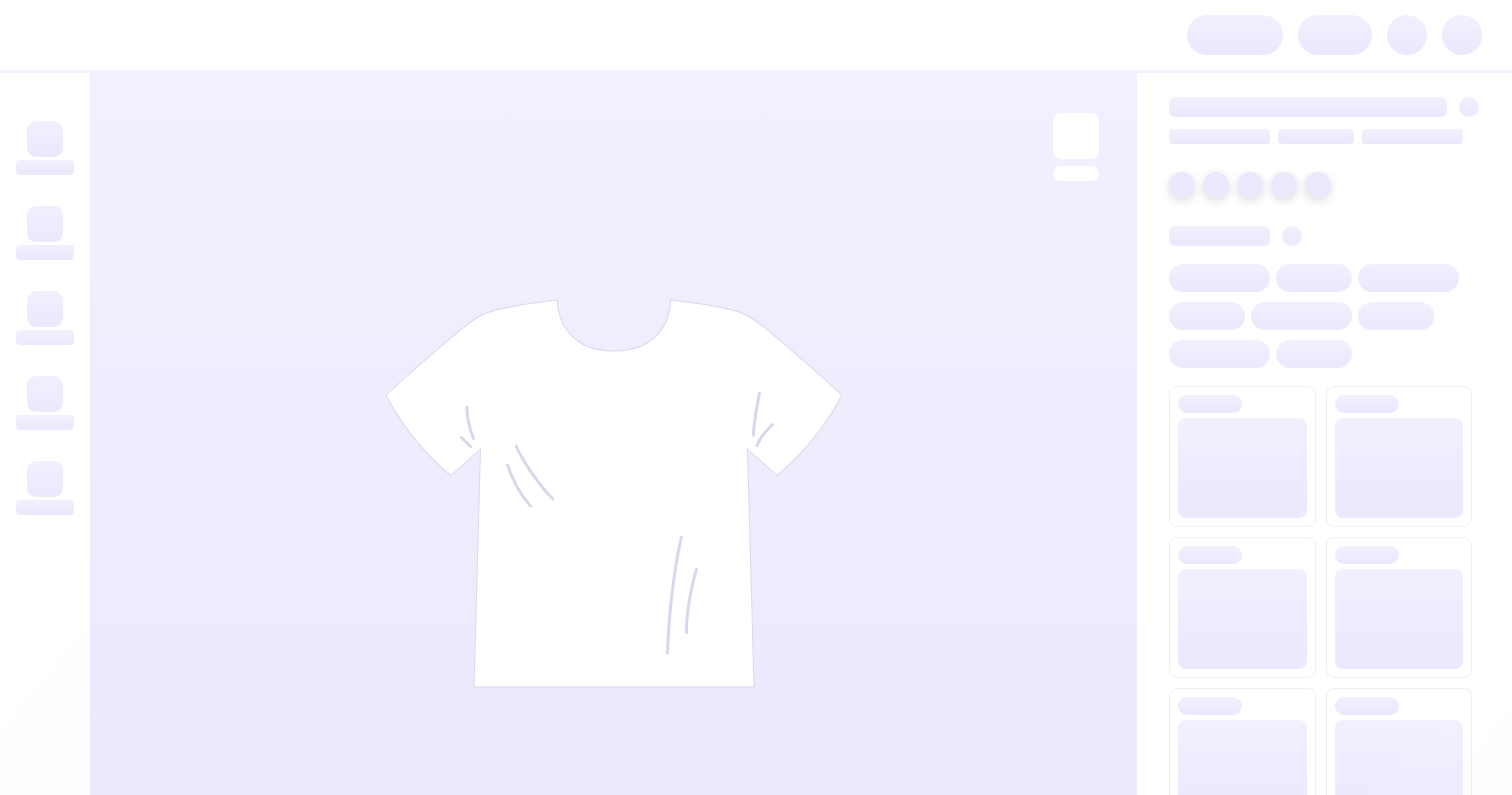 scroll, scrollTop: 0, scrollLeft: 0, axis: both 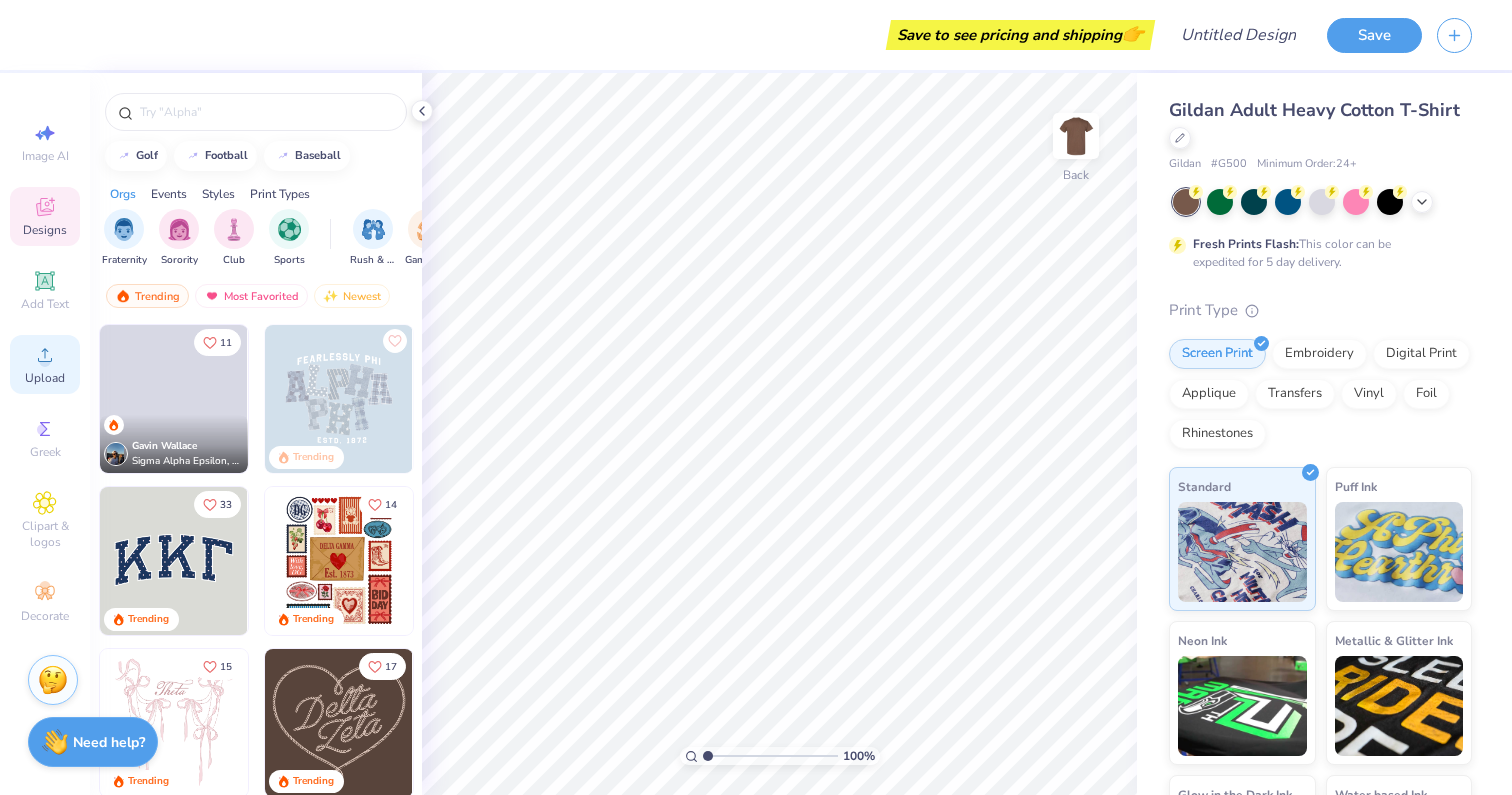 click 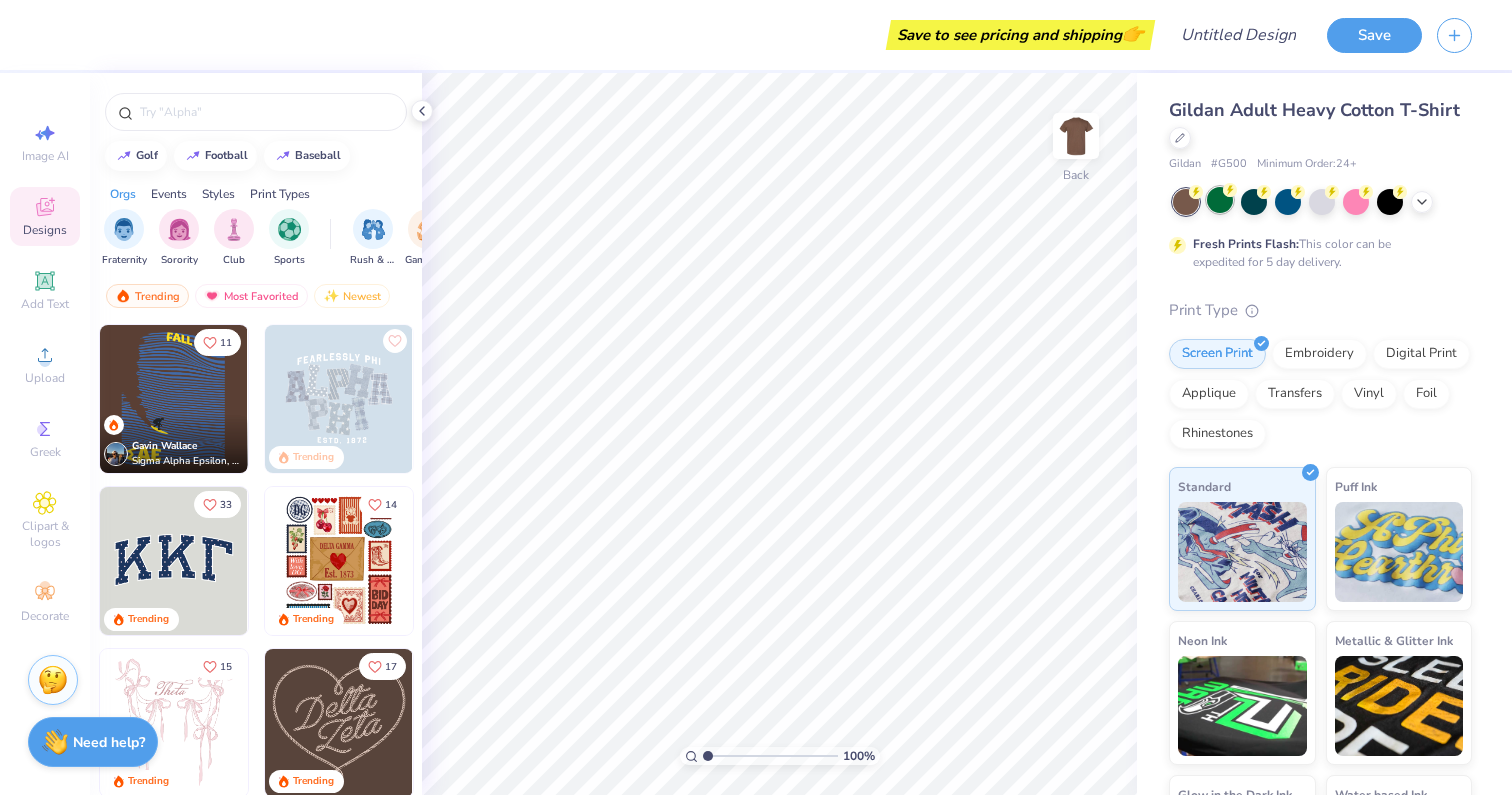 click at bounding box center (1220, 200) 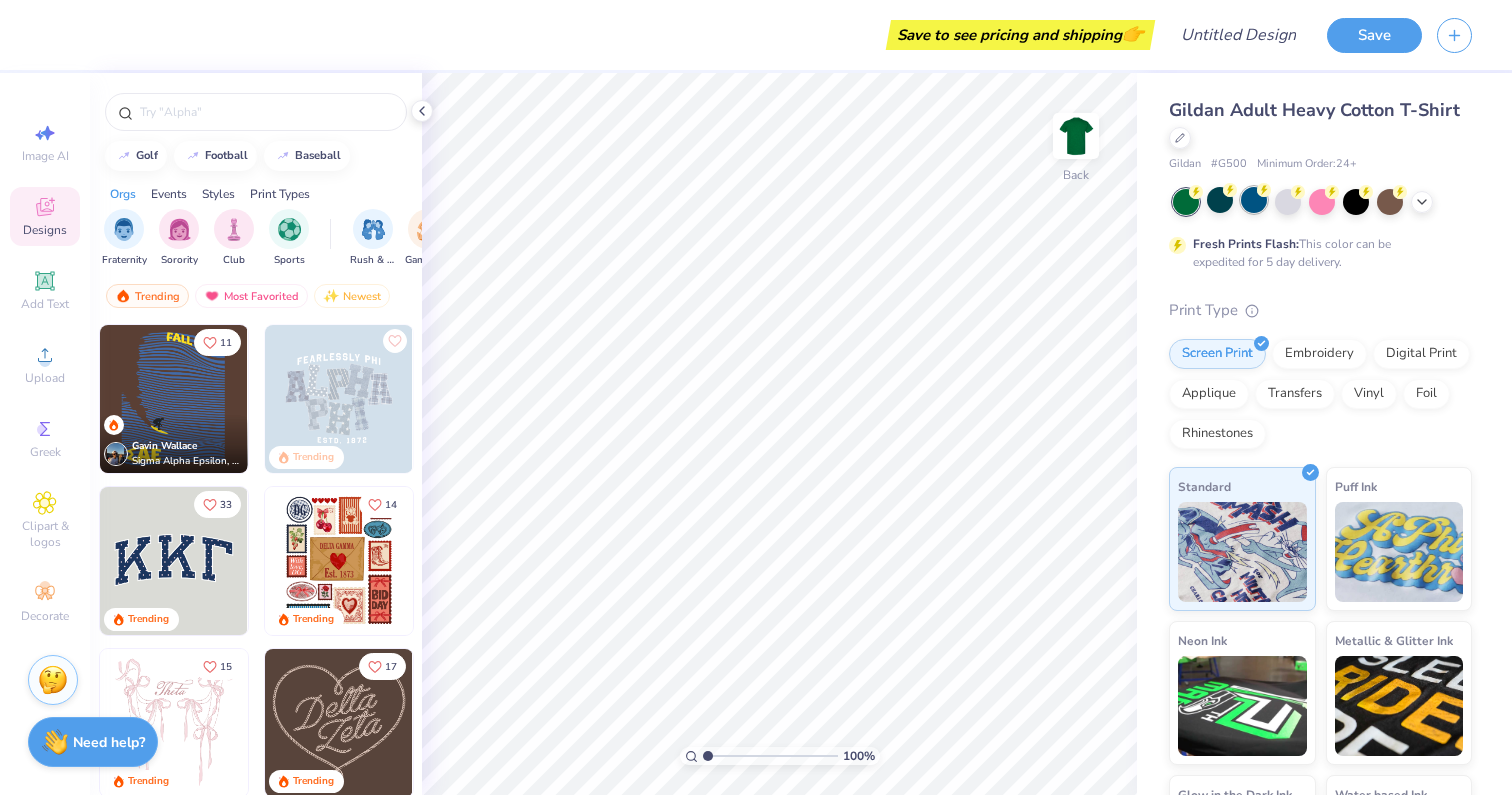 click at bounding box center (1254, 200) 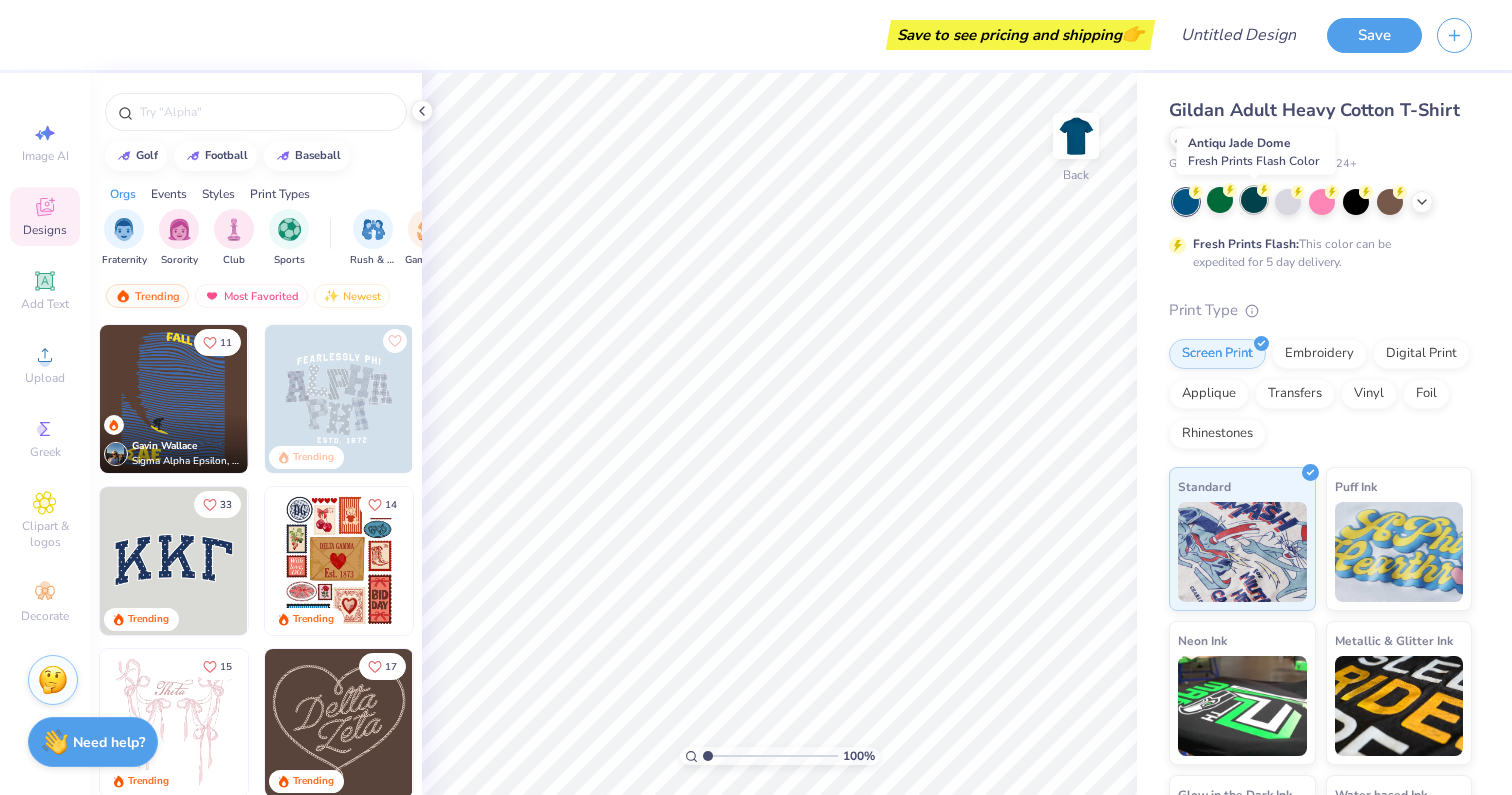 click at bounding box center (1254, 200) 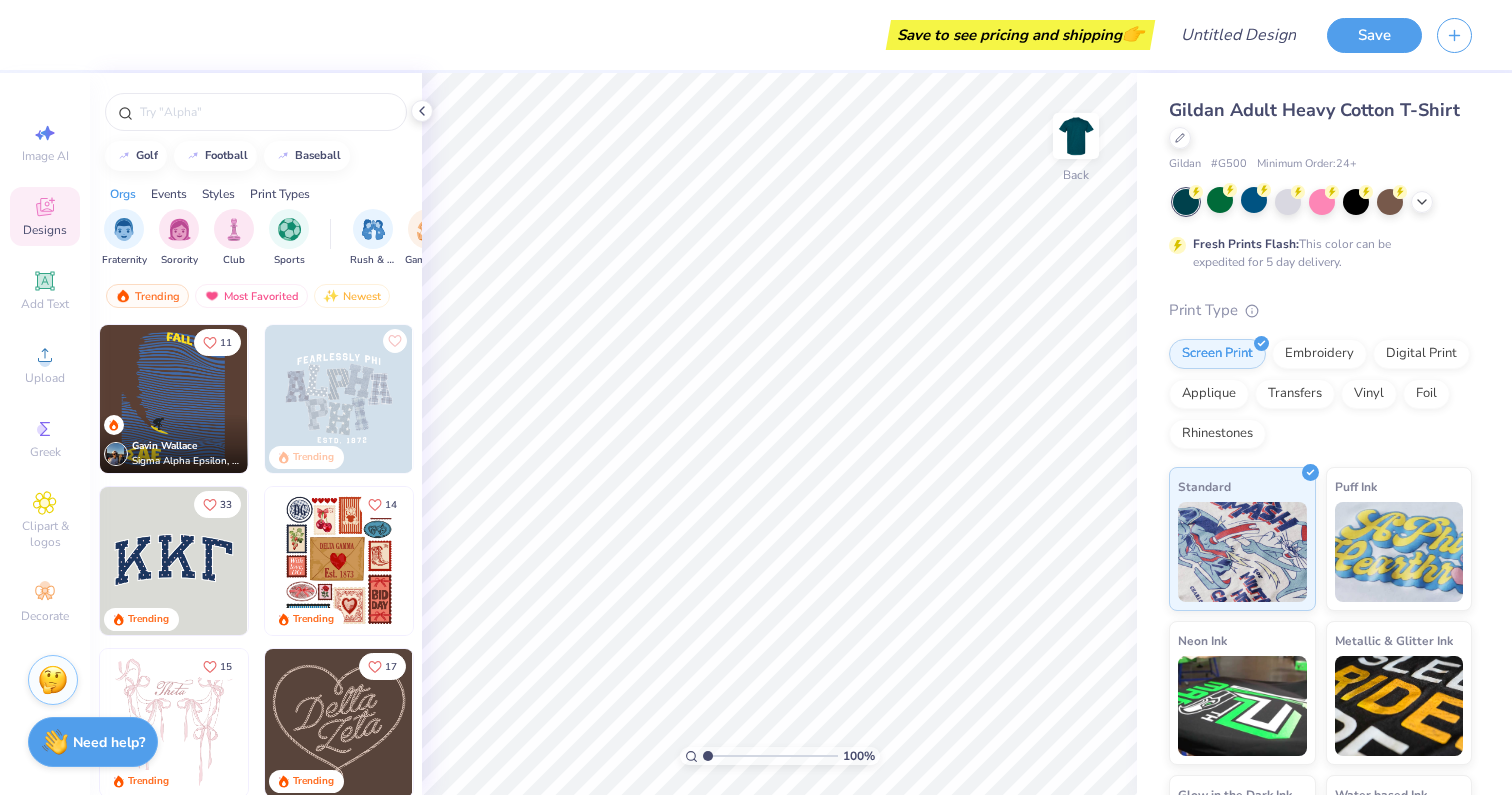 click at bounding box center [1322, 202] 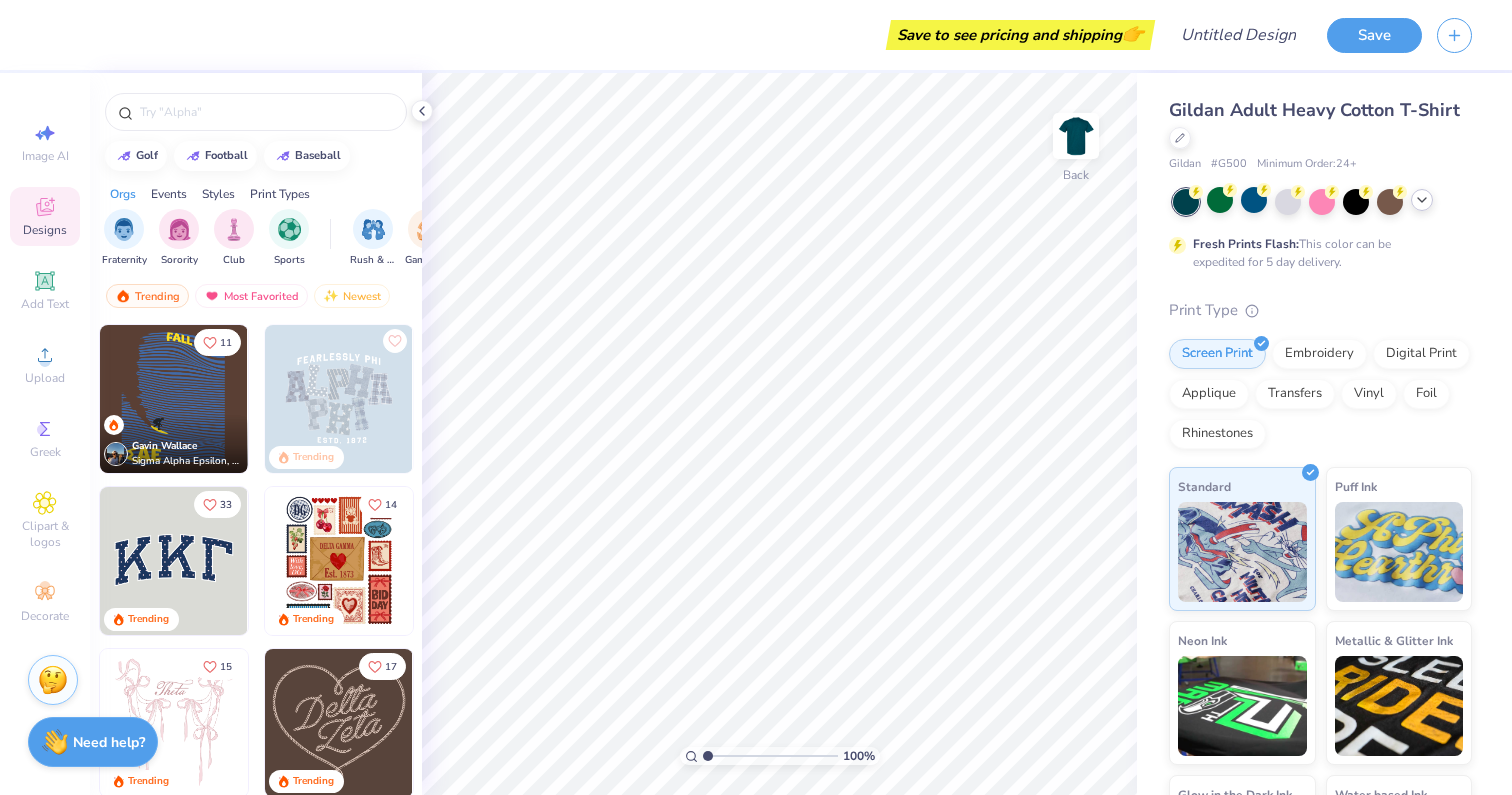click 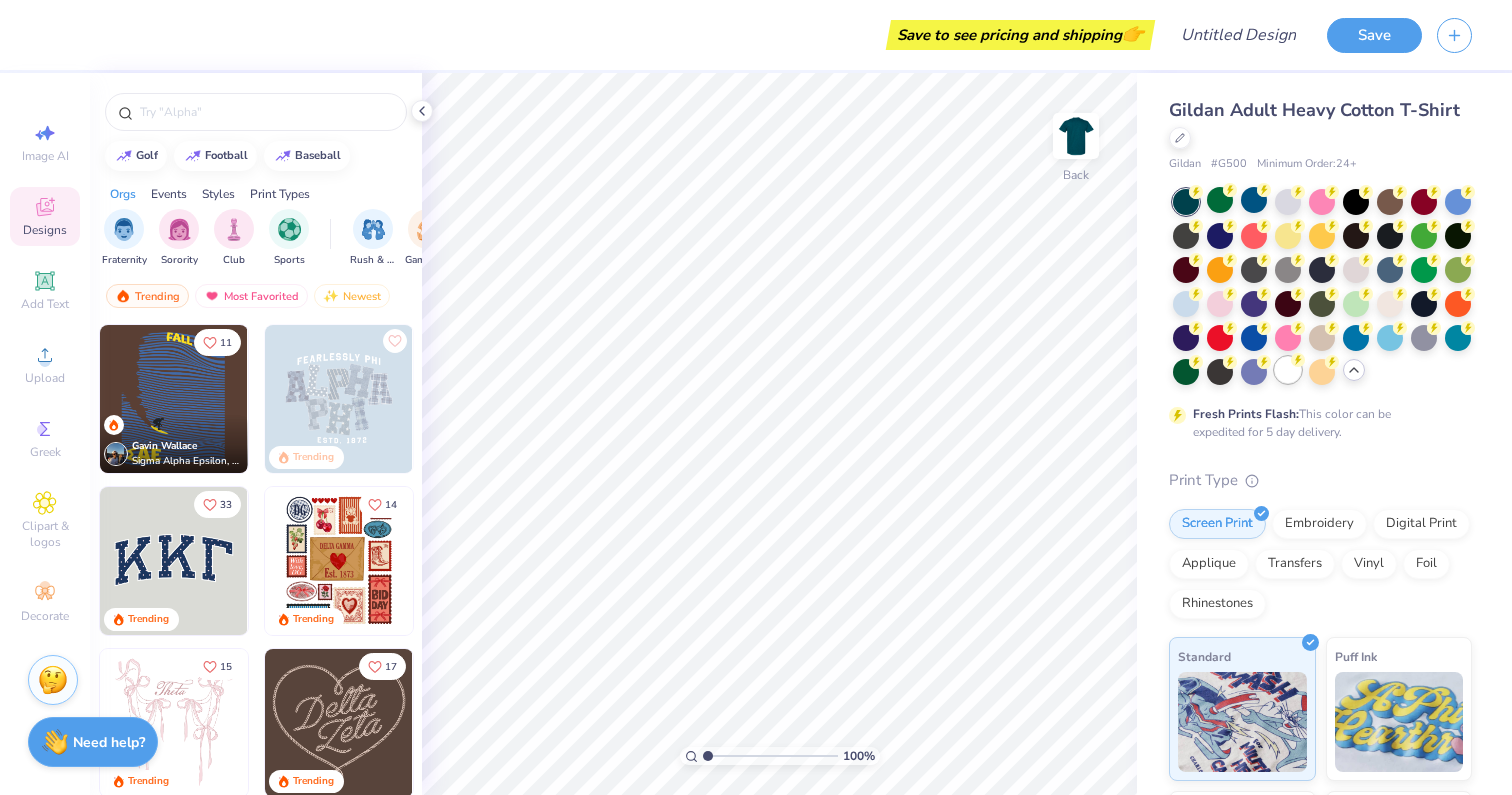 click at bounding box center (1288, 370) 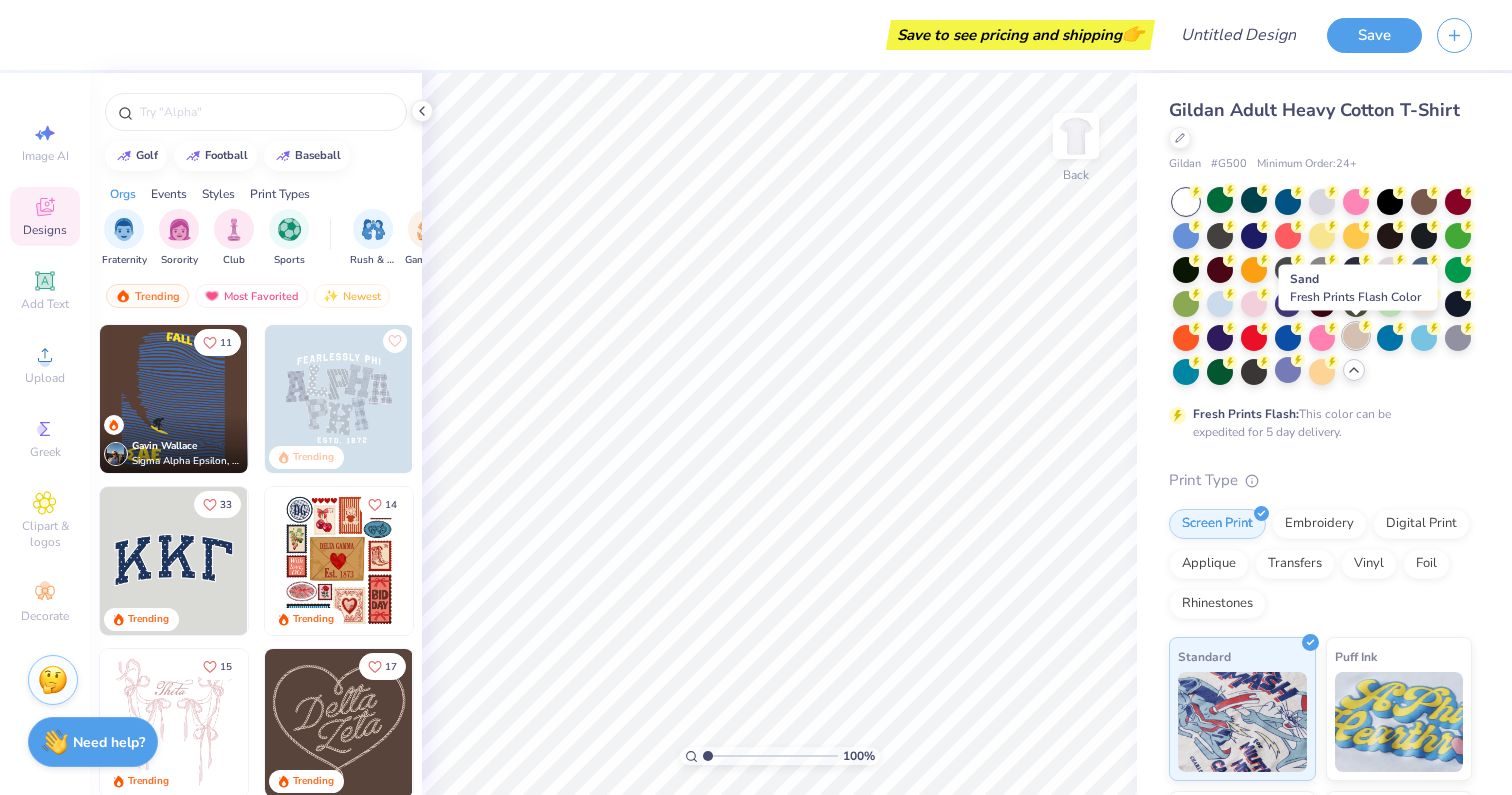 click at bounding box center [1356, 336] 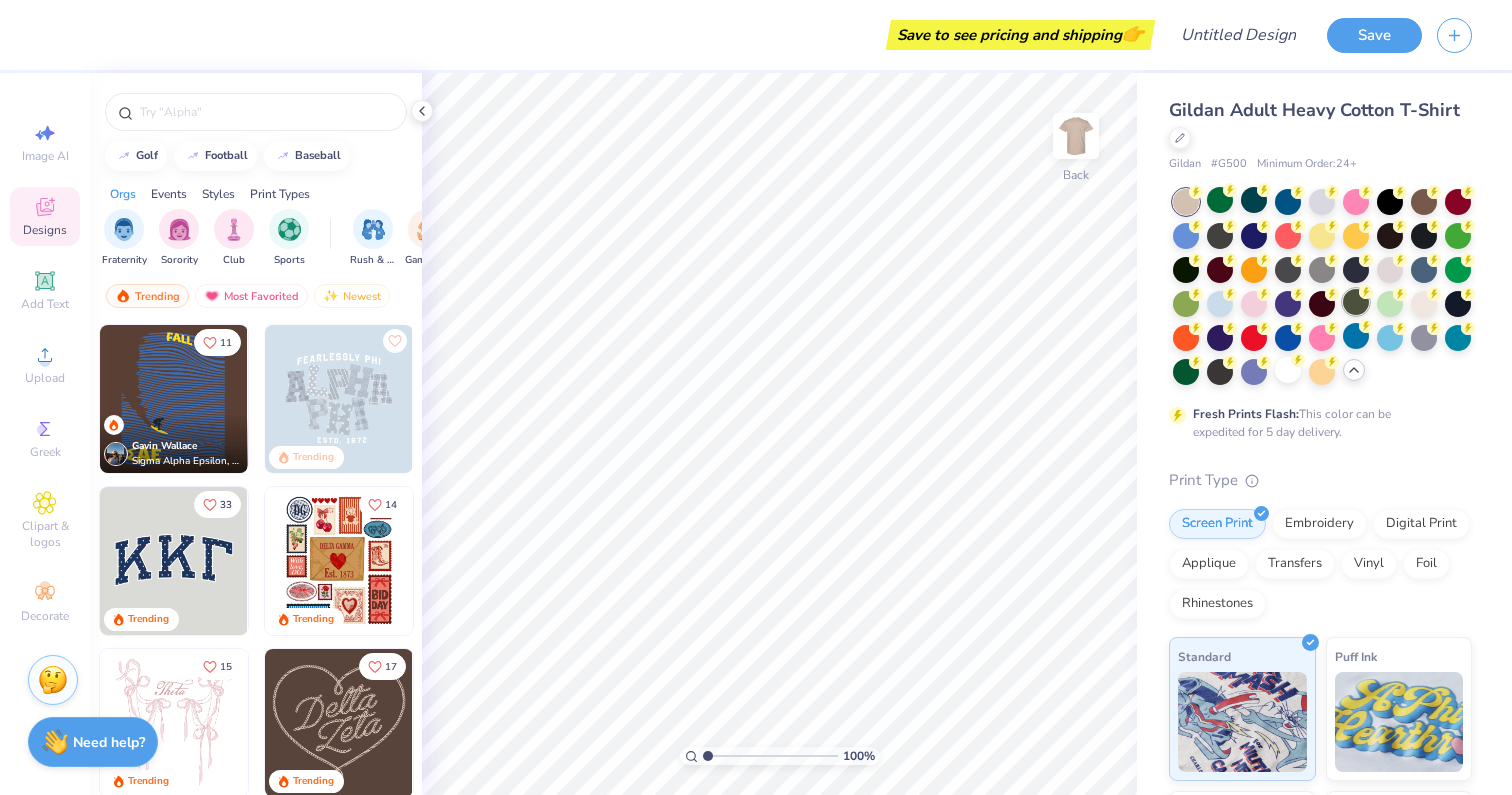 click at bounding box center (1356, 302) 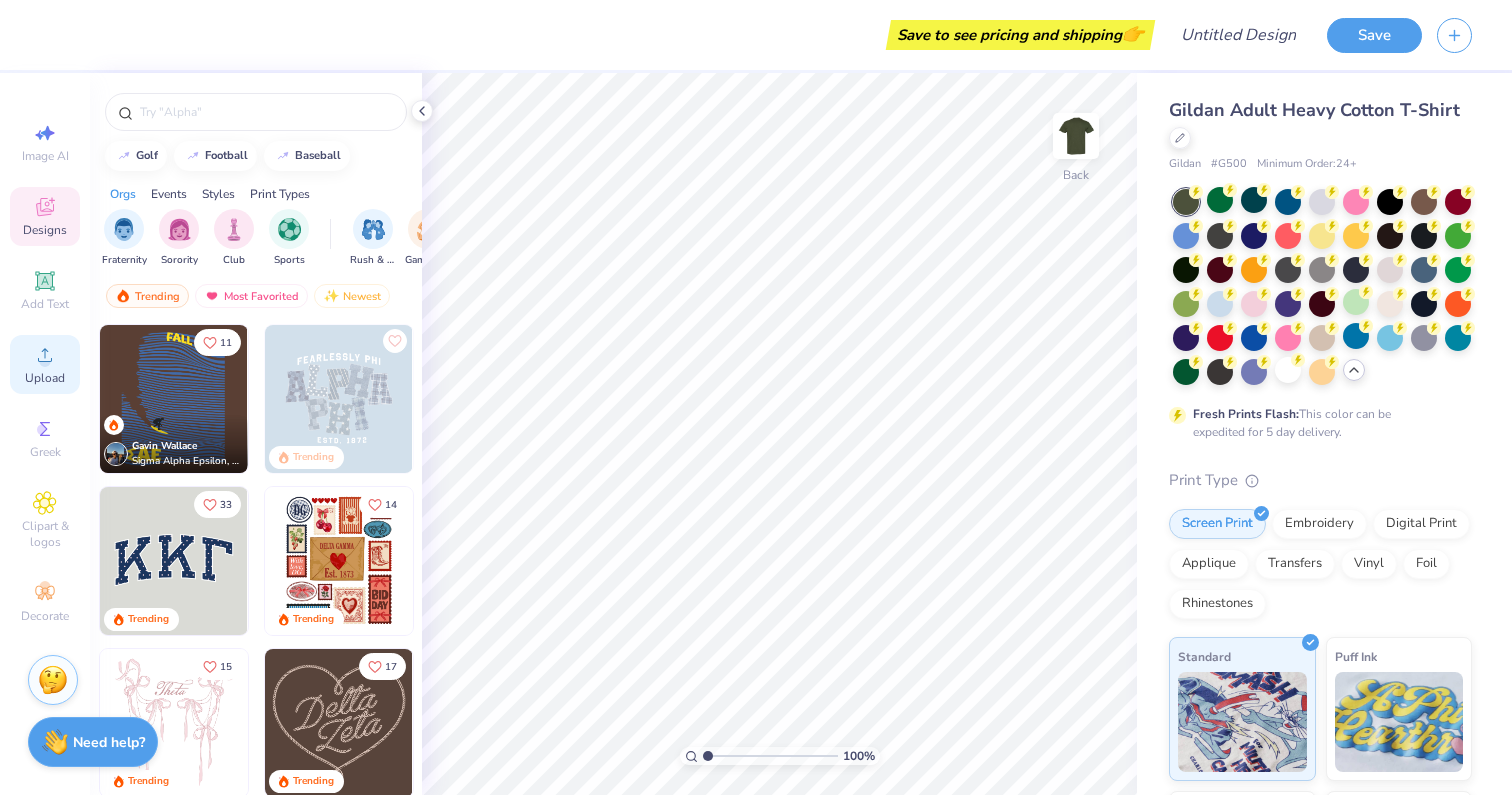 click 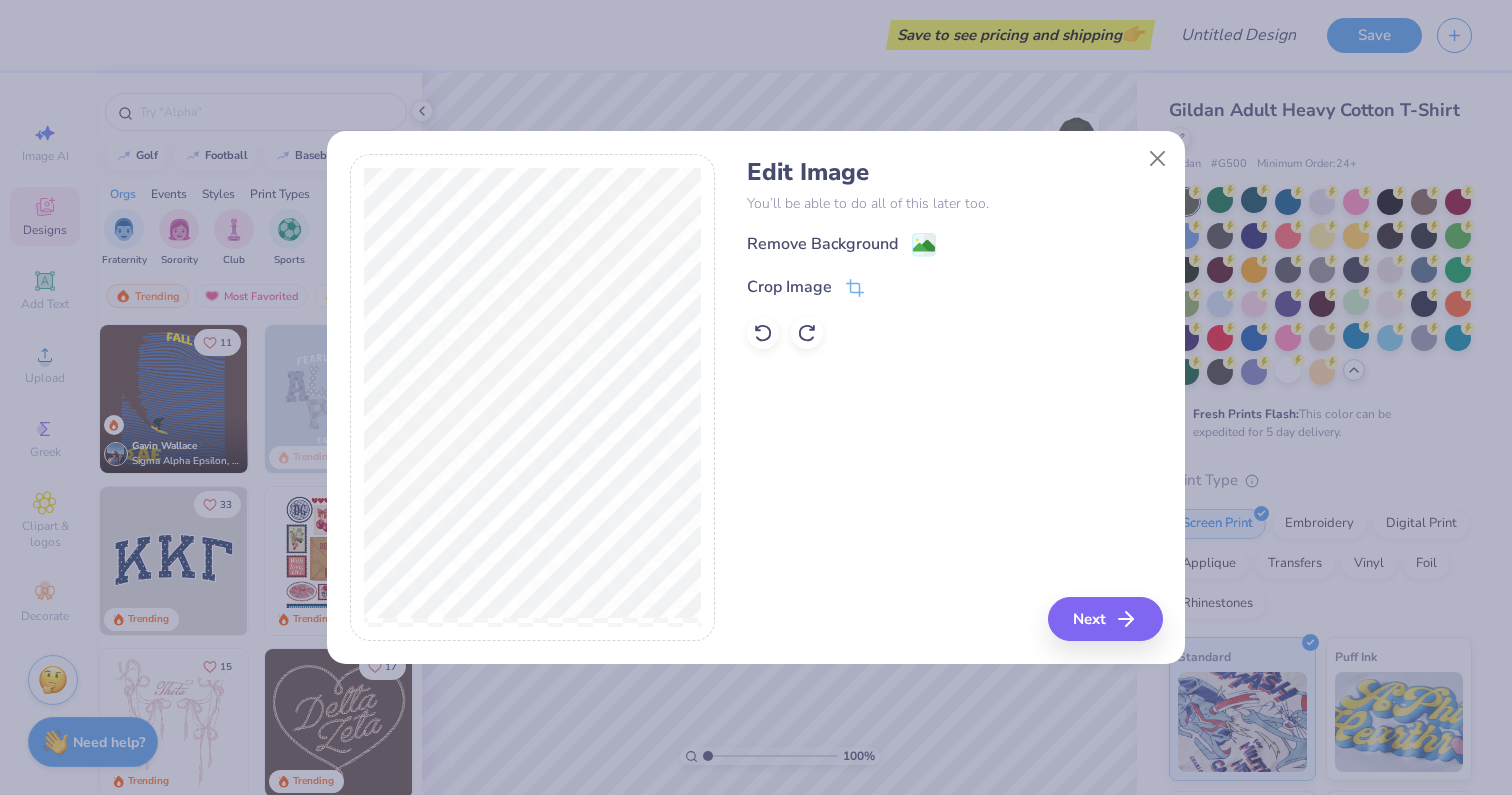 click on "Crop Image" at bounding box center [954, 287] 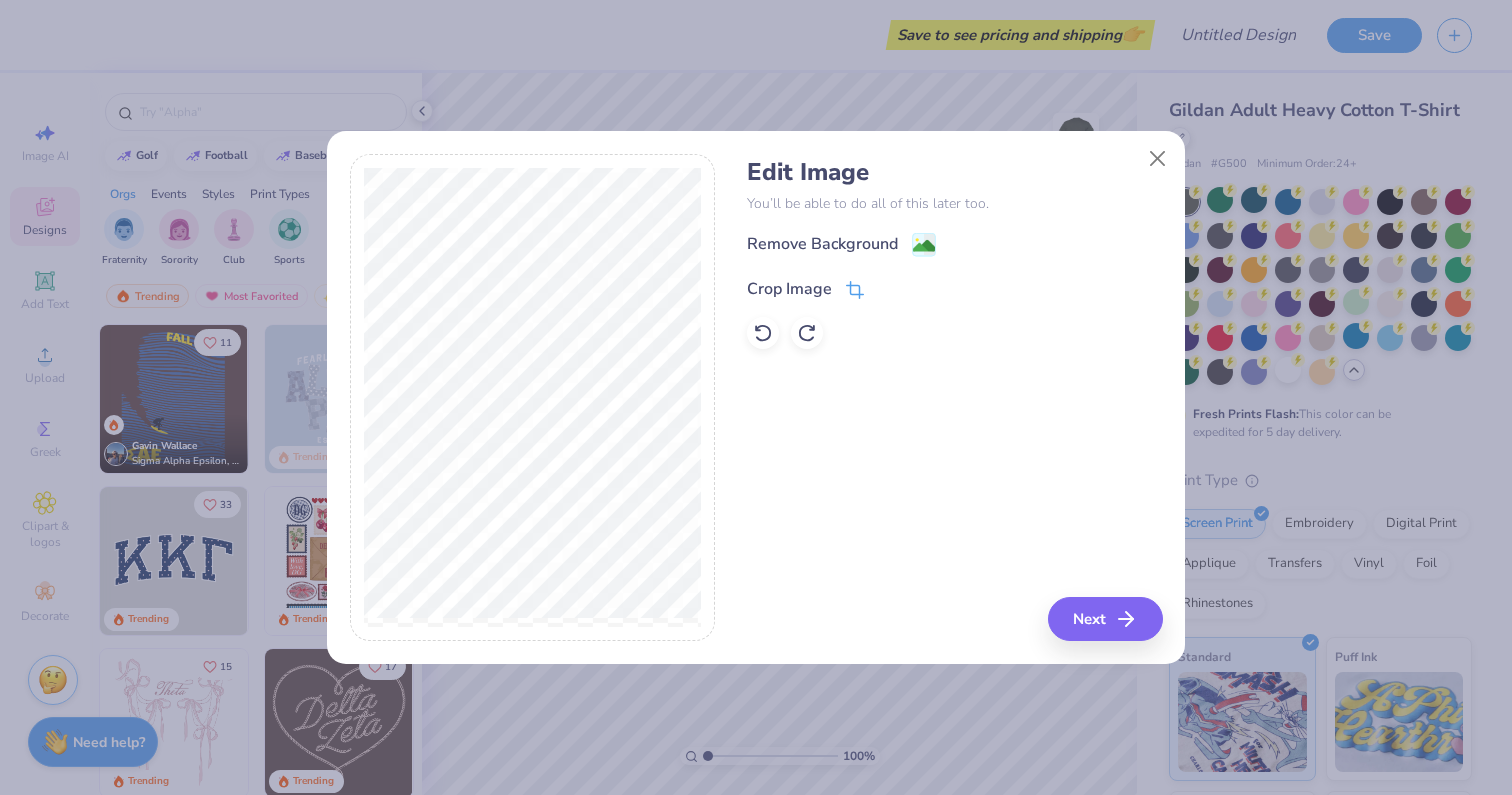 click 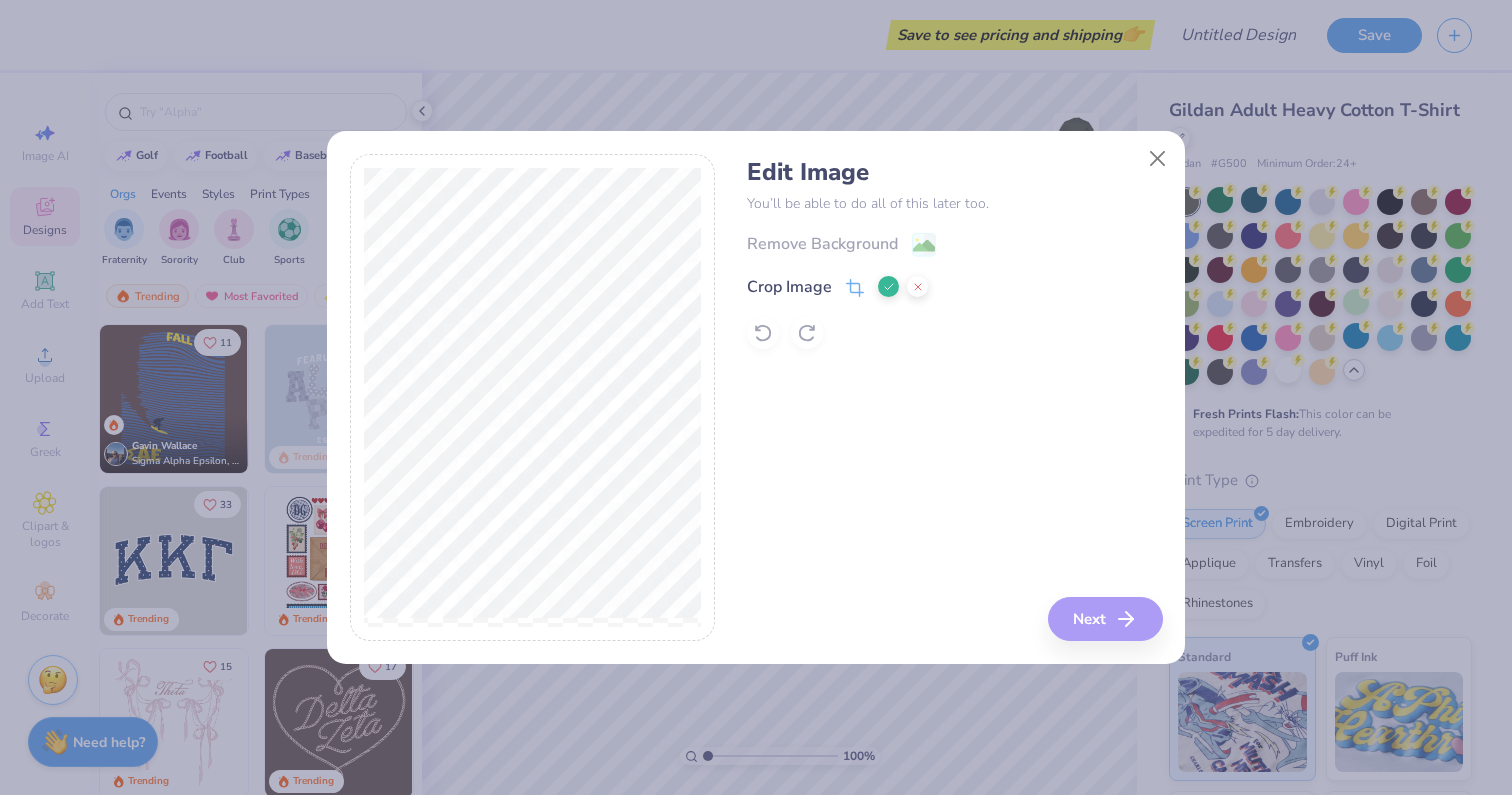 click on "Edit Image You’ll be able to do all of this later too. Remove Background Crop Image Next" at bounding box center [756, 398] 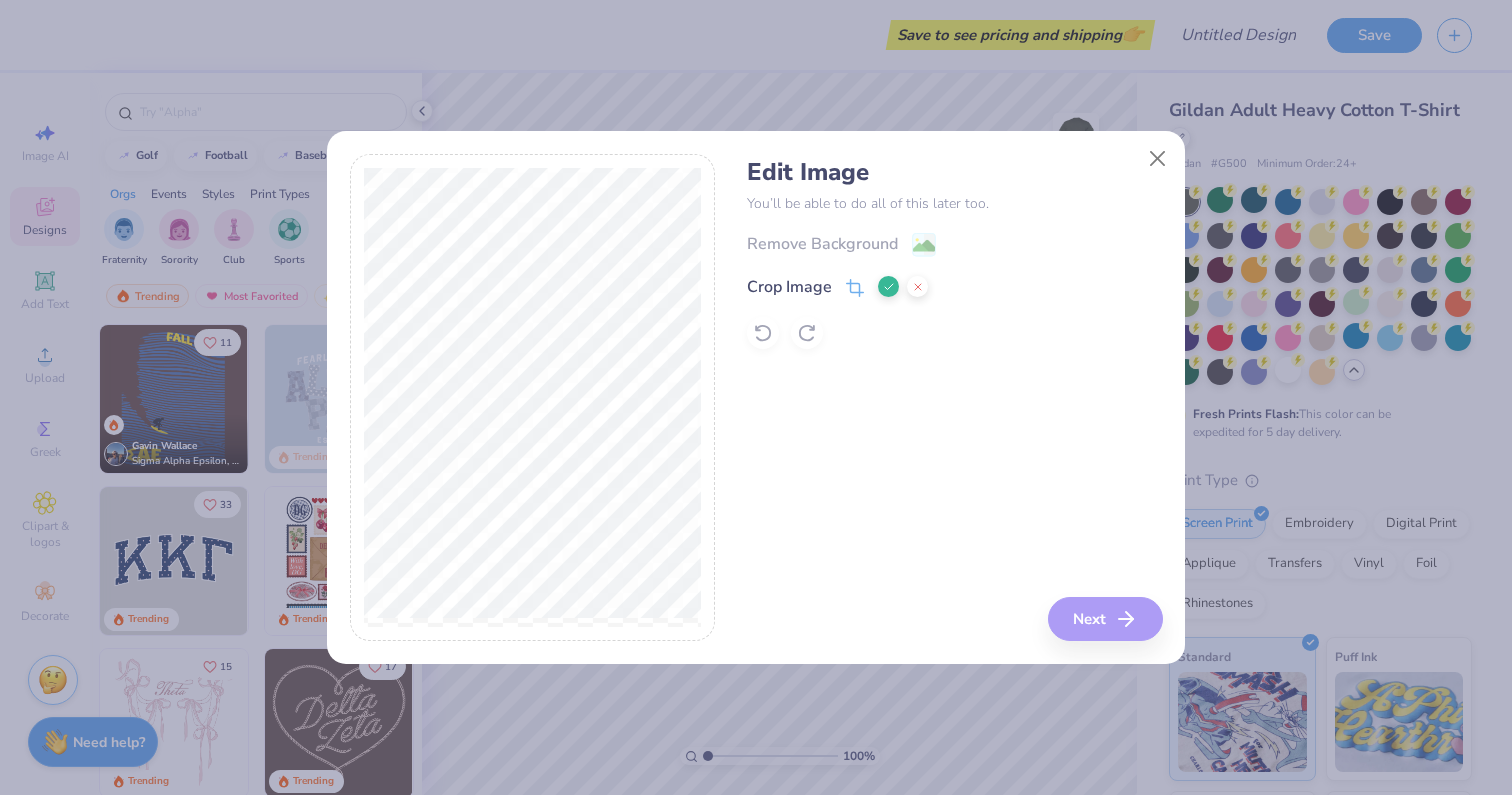 click on "Edit Image You’ll be able to do all of this later too. Remove Background Crop Image Next" at bounding box center (954, 398) 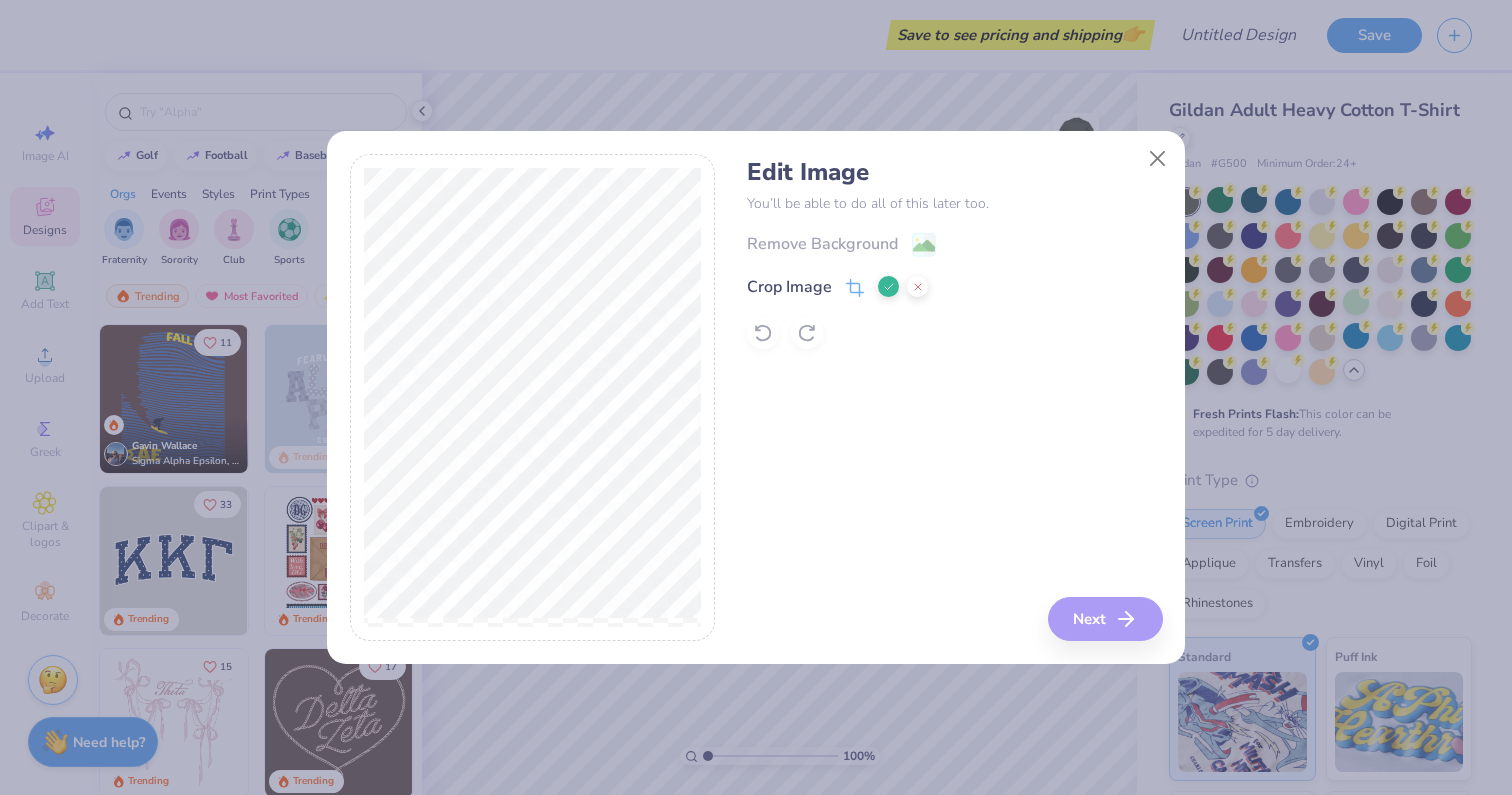 click at bounding box center (888, 286) 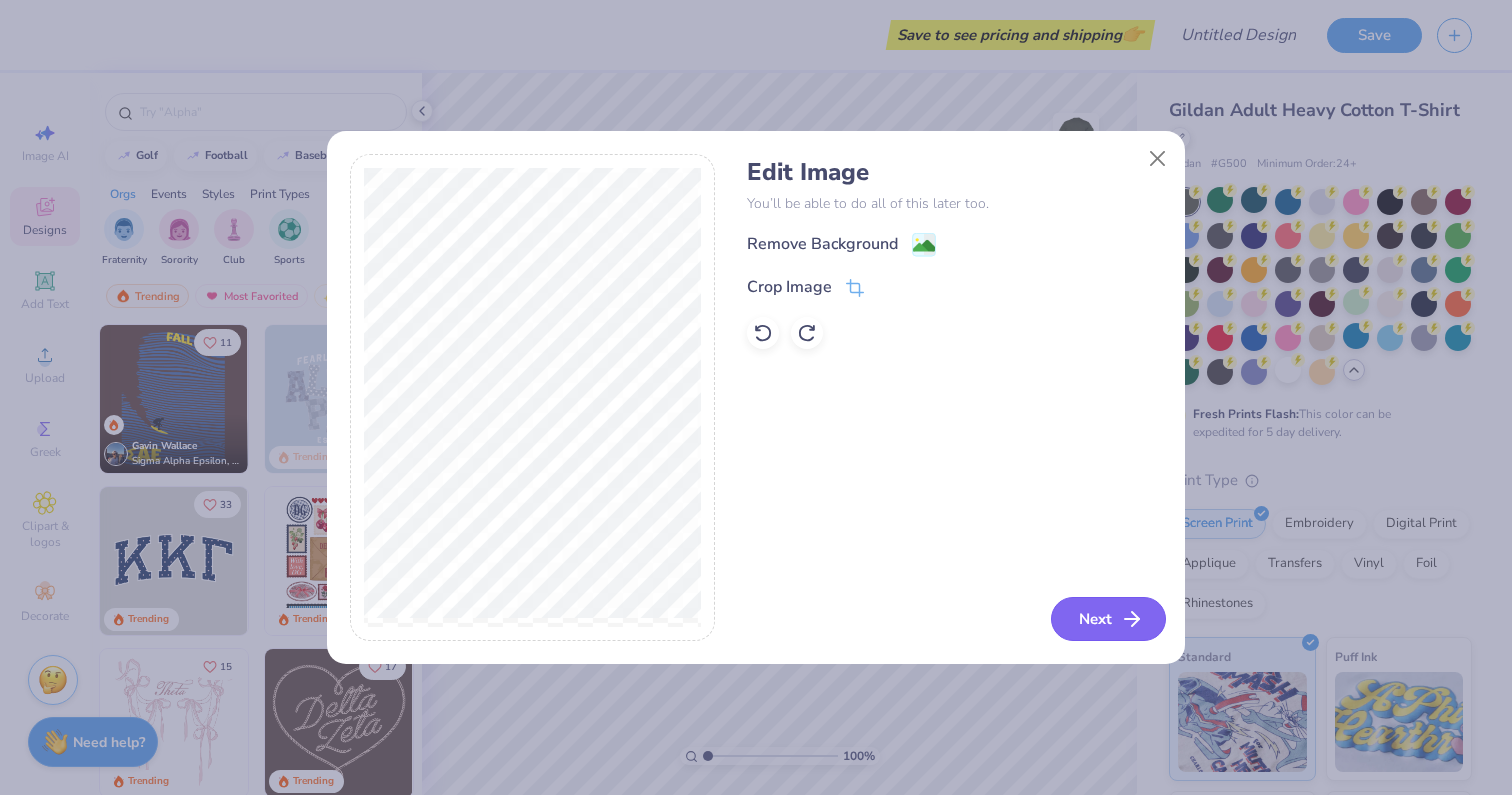click on "Next" at bounding box center (1108, 619) 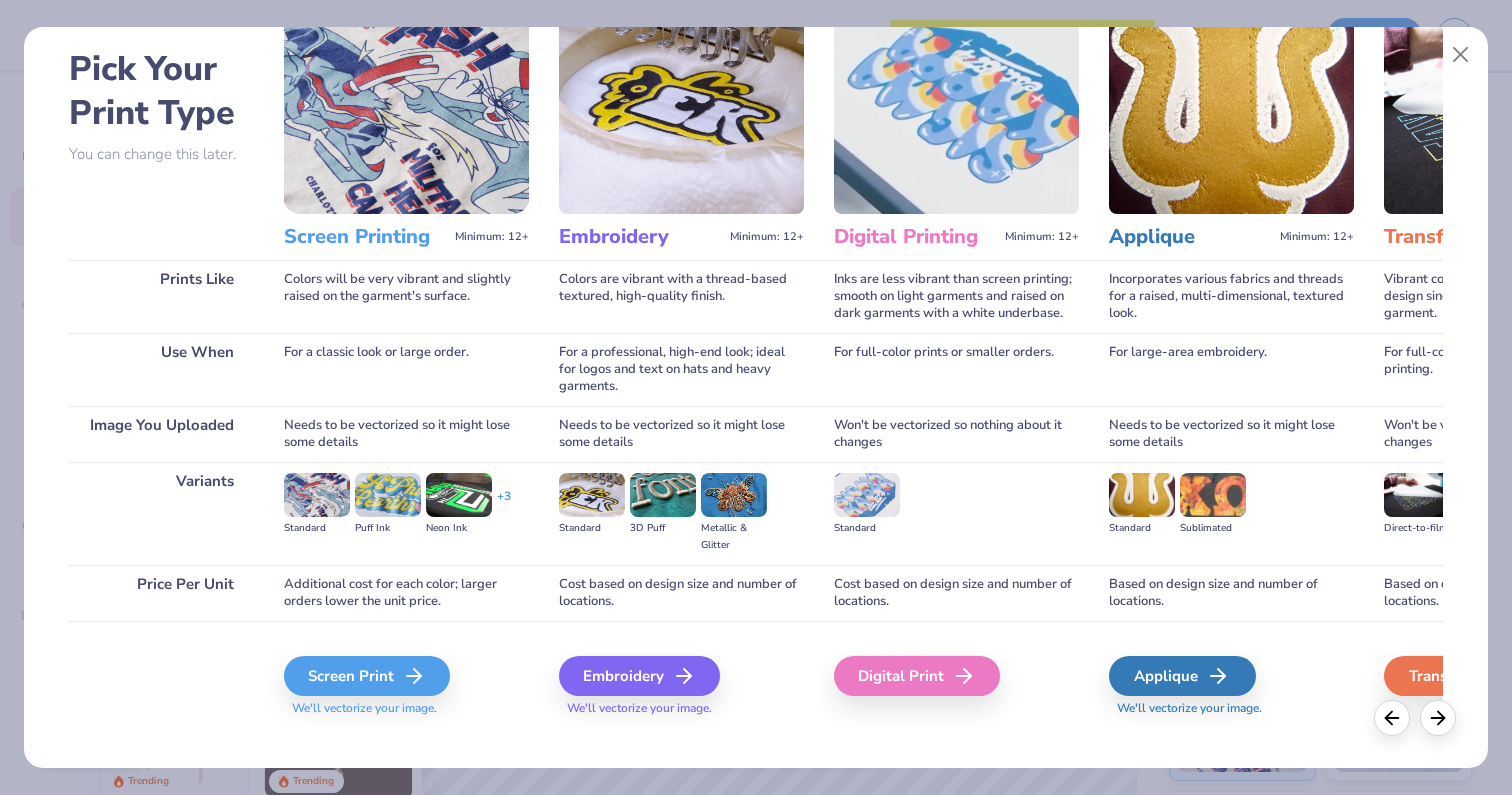 scroll, scrollTop: 102, scrollLeft: 0, axis: vertical 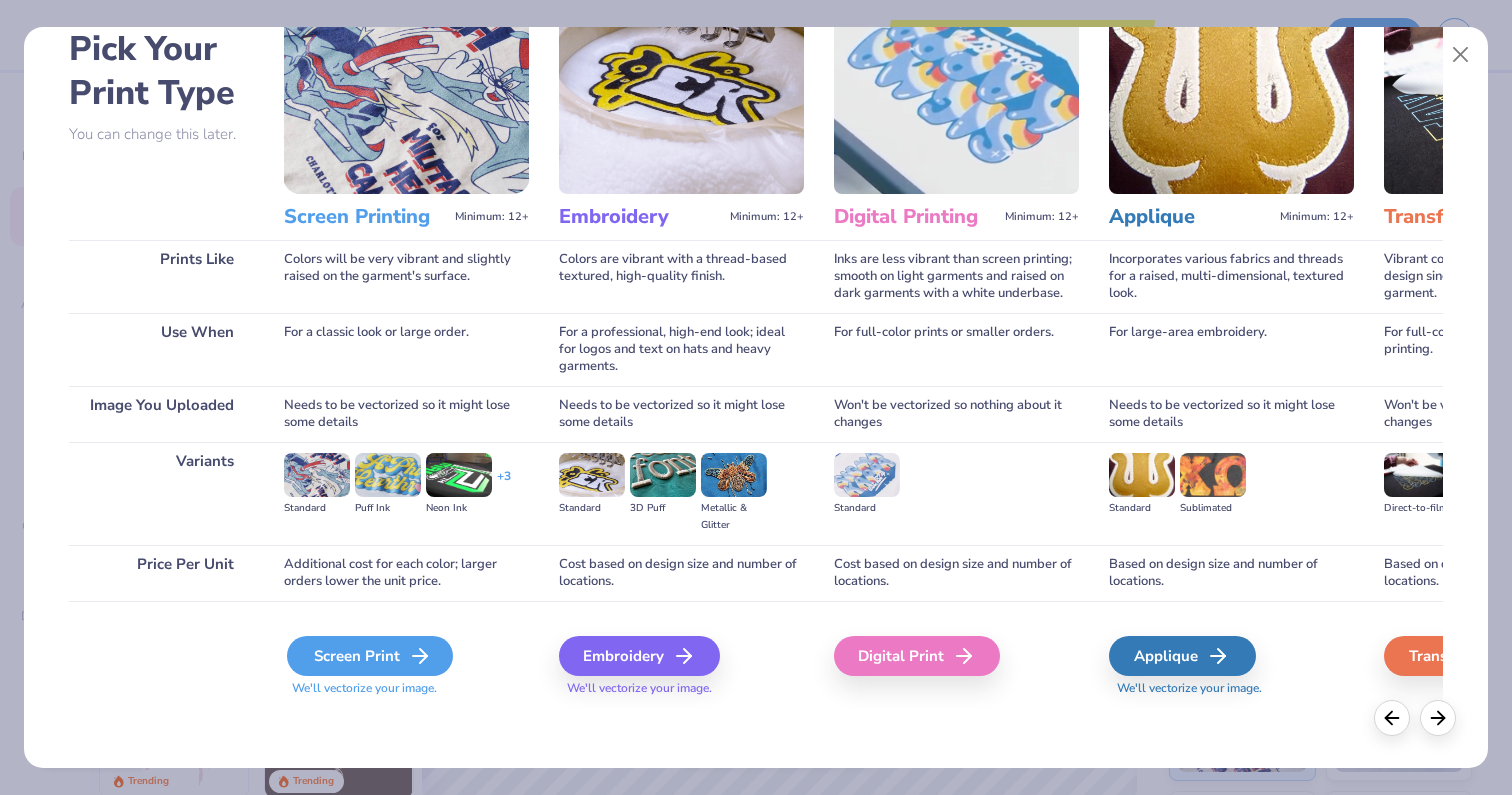 click on "Screen Print" at bounding box center (370, 656) 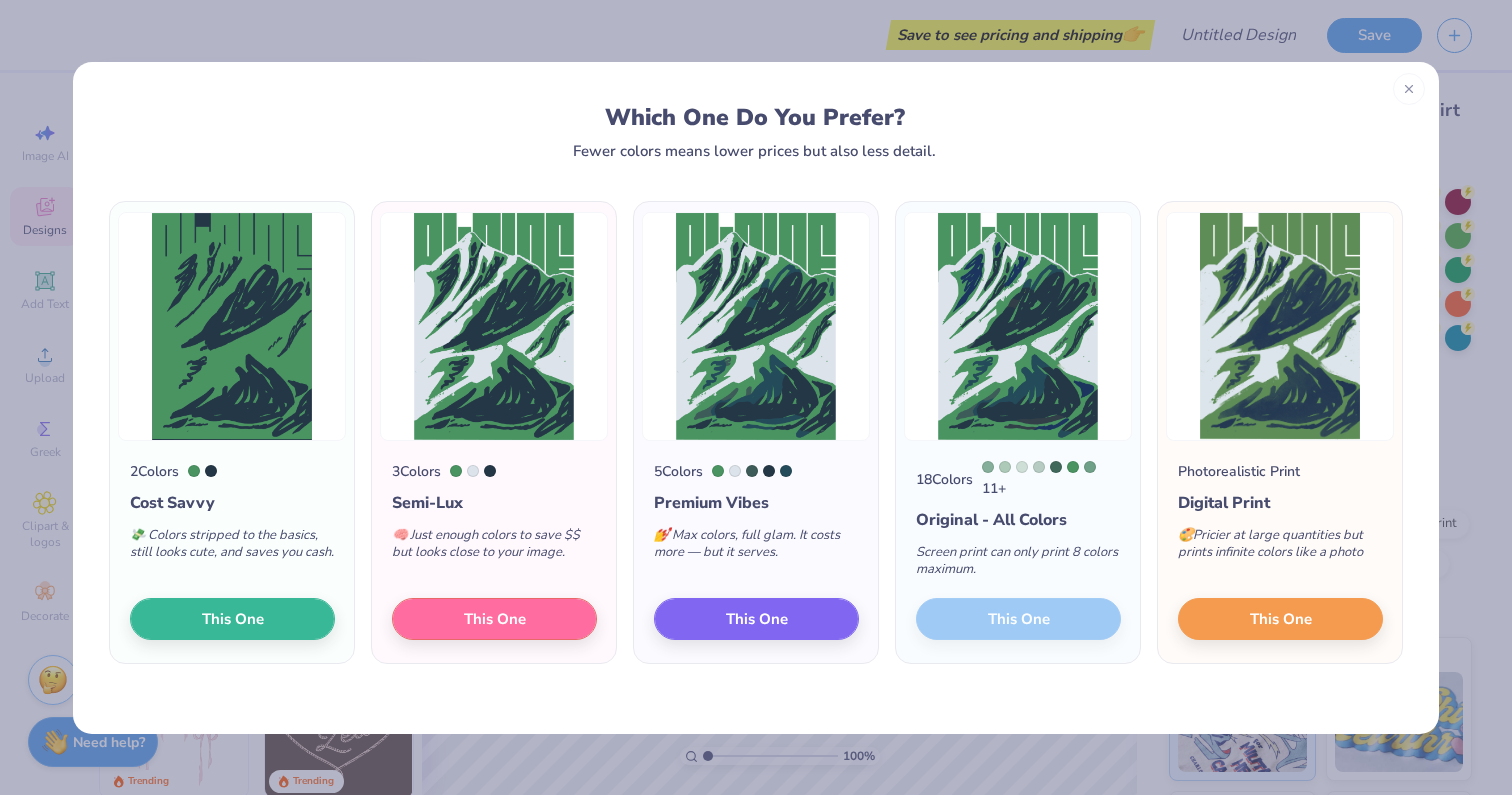 scroll, scrollTop: 0, scrollLeft: 0, axis: both 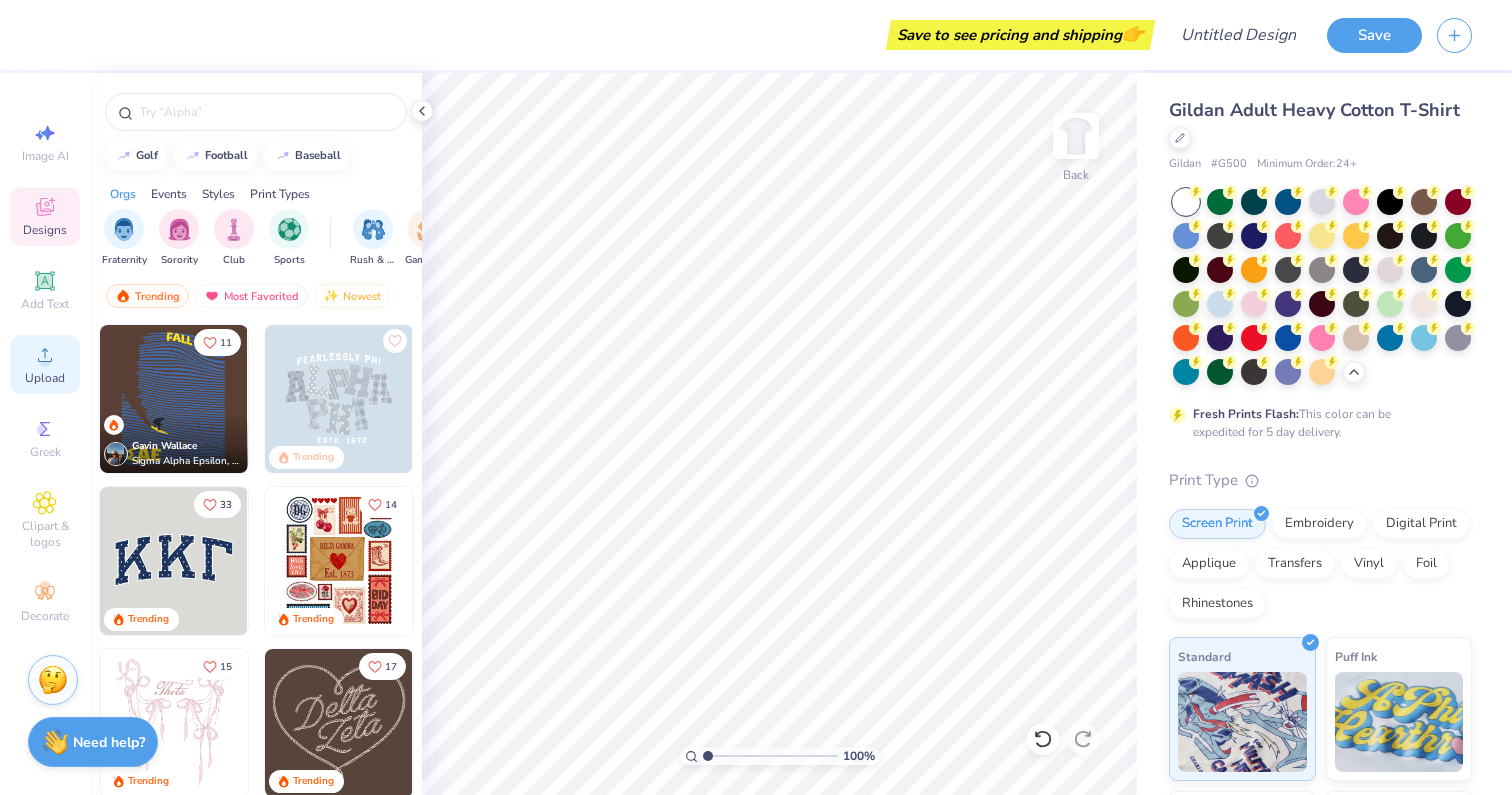 click 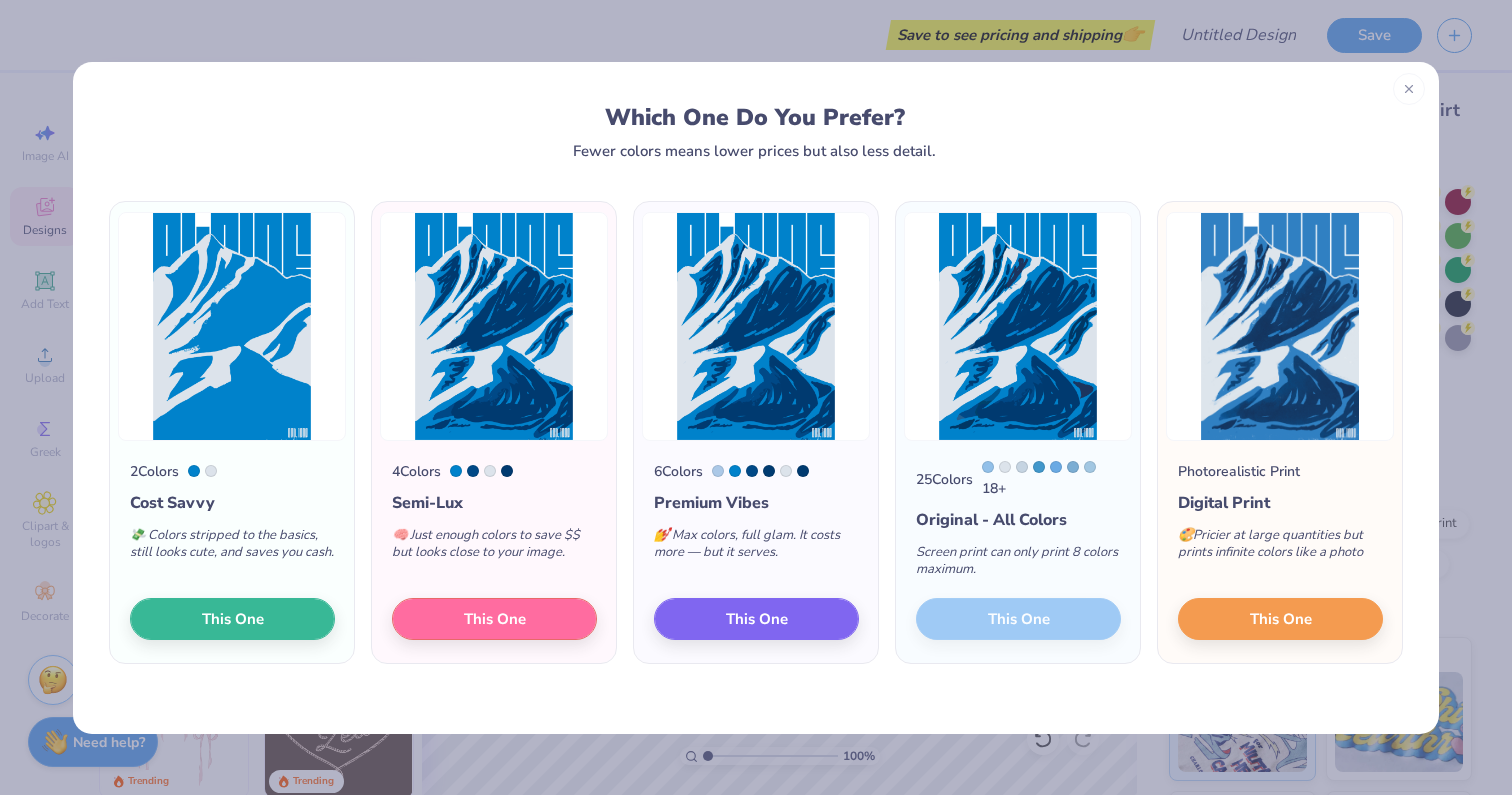scroll, scrollTop: 0, scrollLeft: 0, axis: both 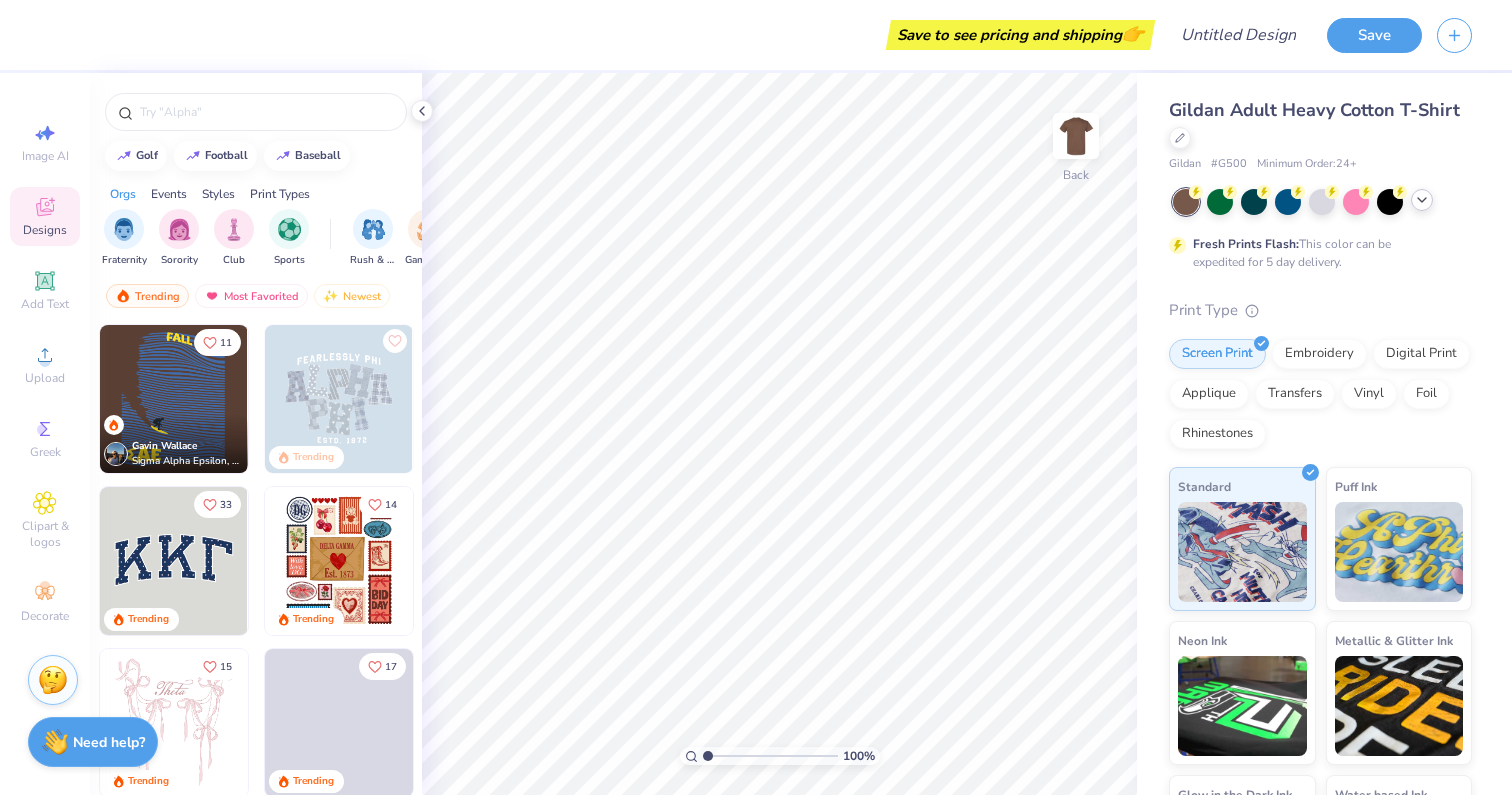 click 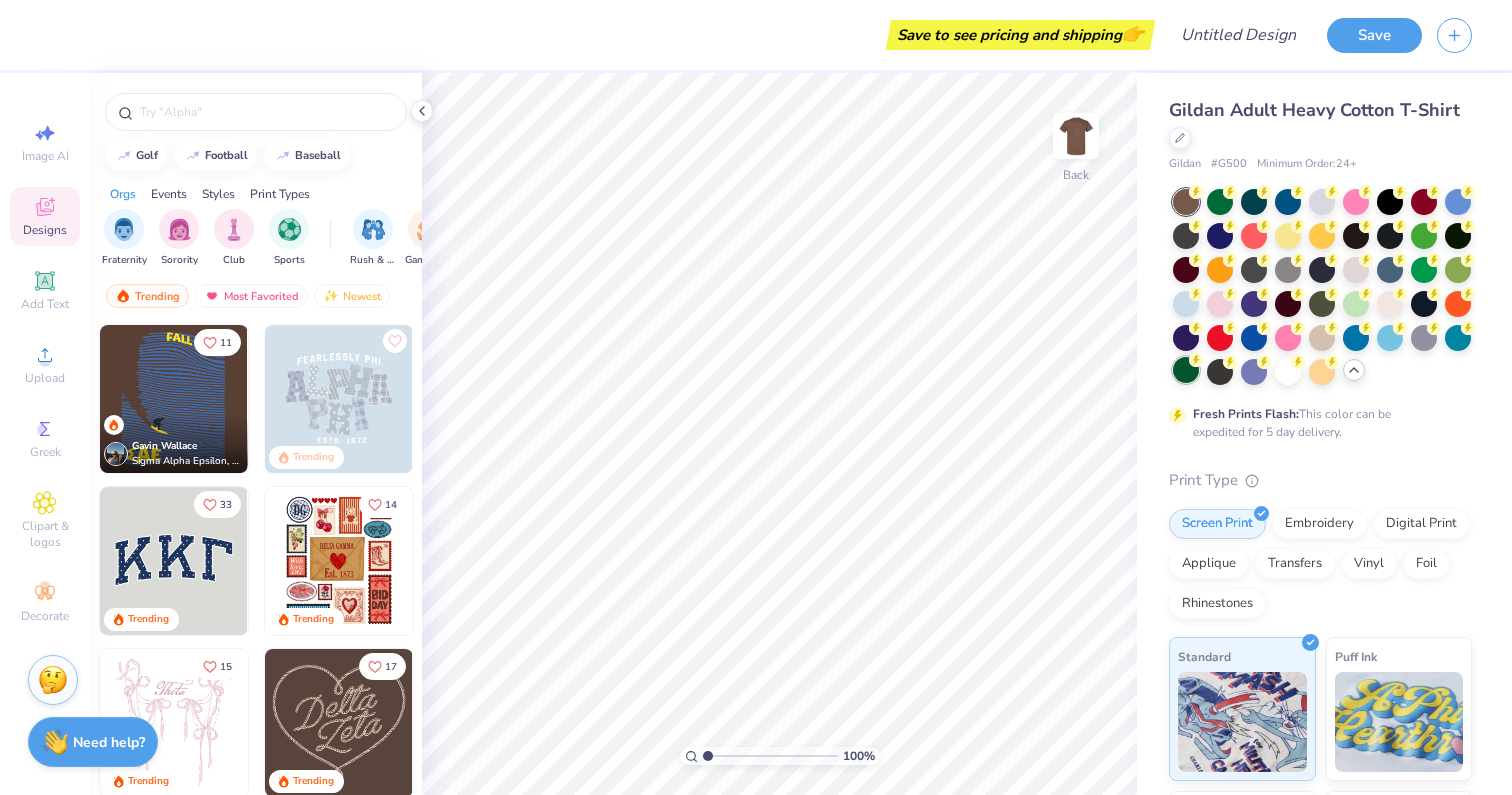 click at bounding box center [1186, 370] 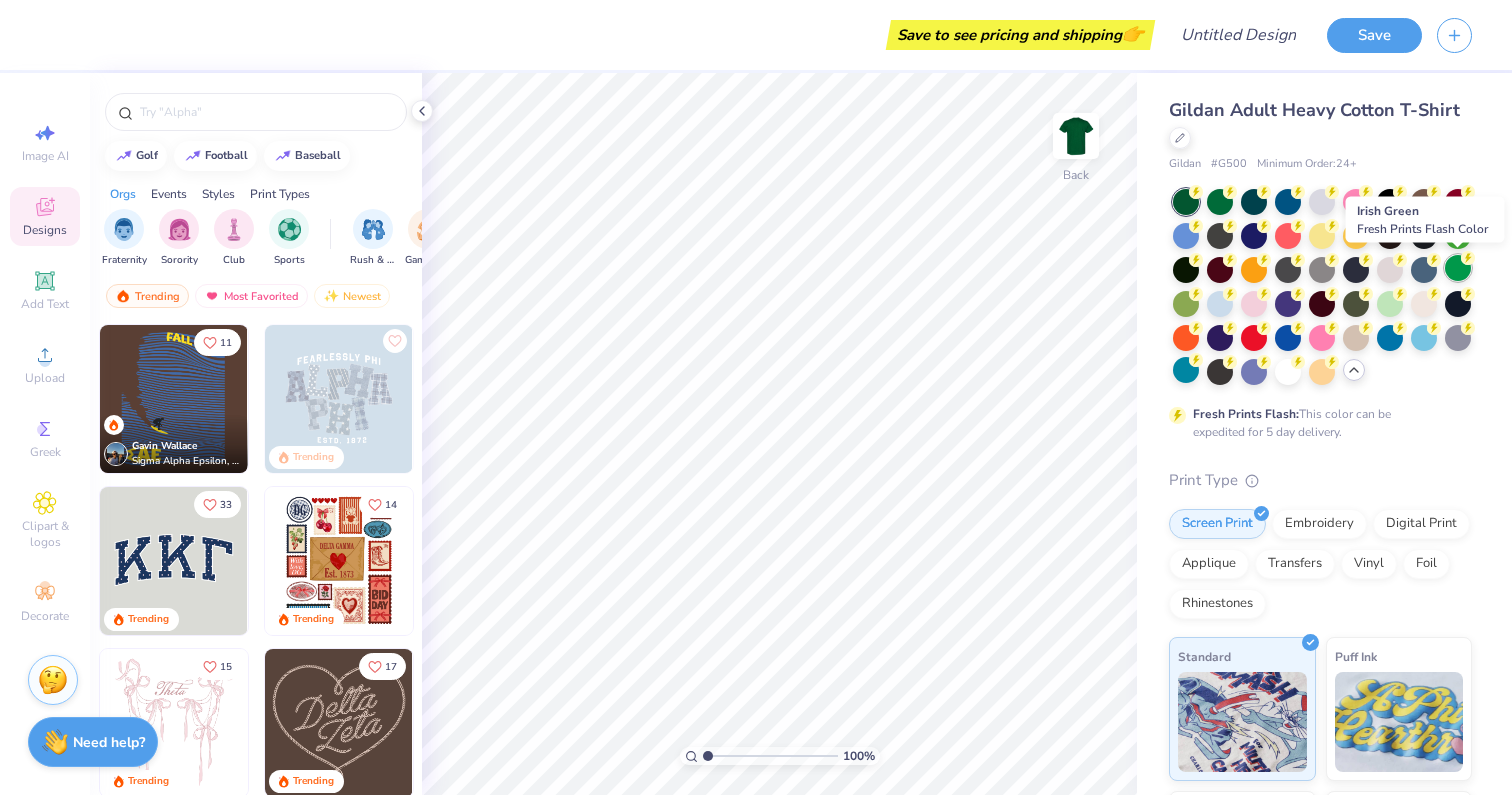 click at bounding box center [1458, 268] 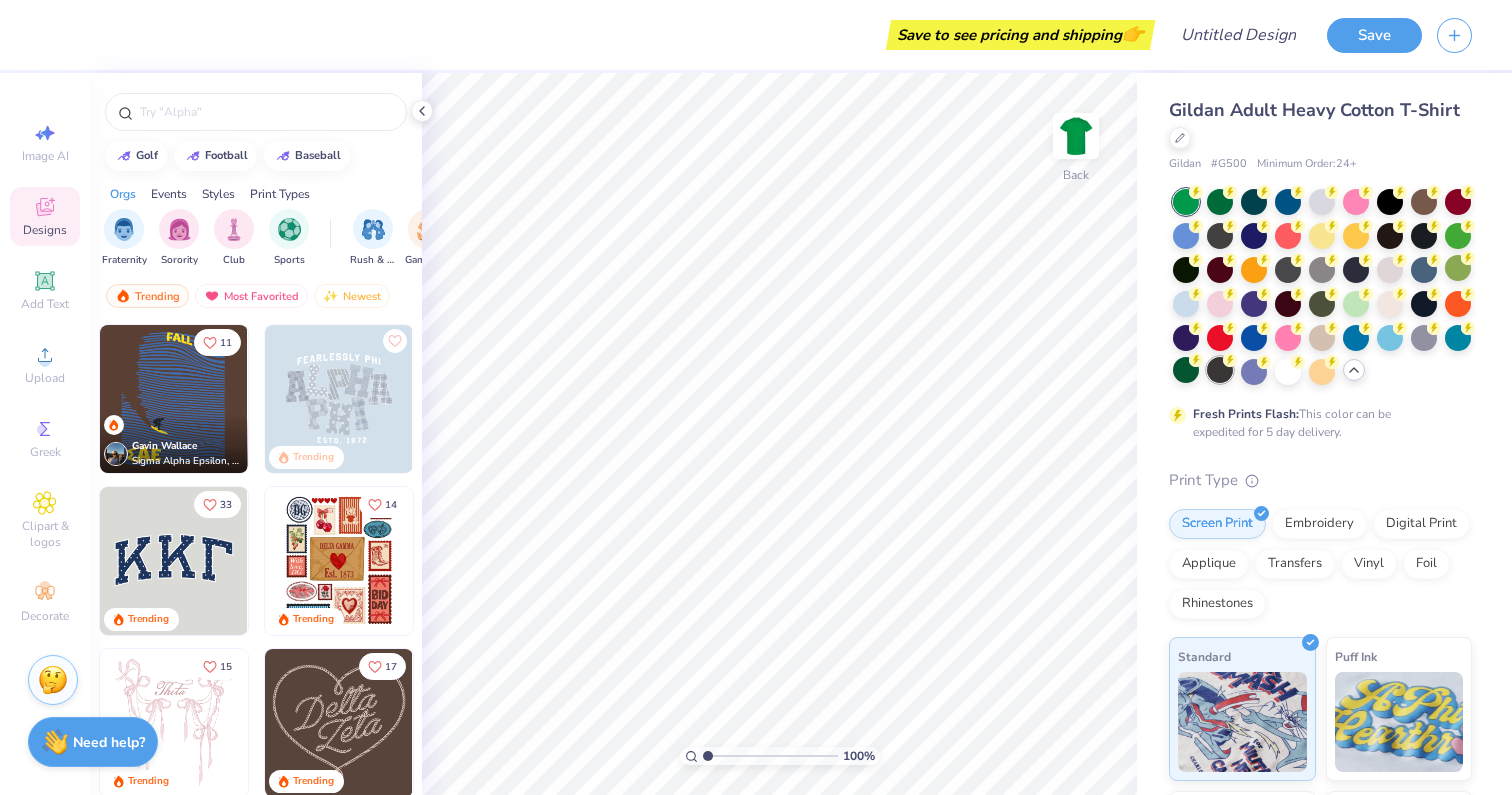 click at bounding box center (1220, 370) 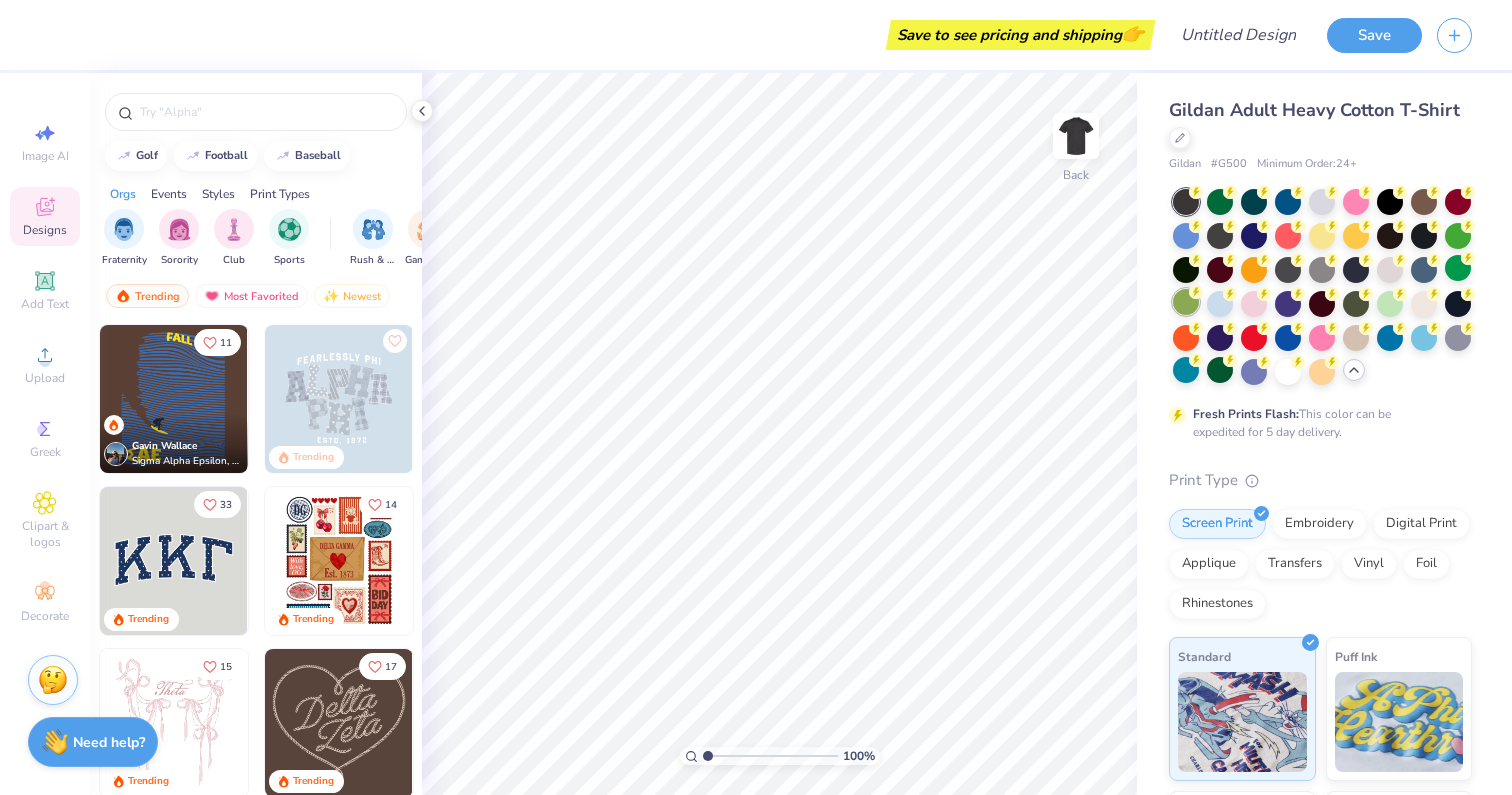 click at bounding box center [1186, 302] 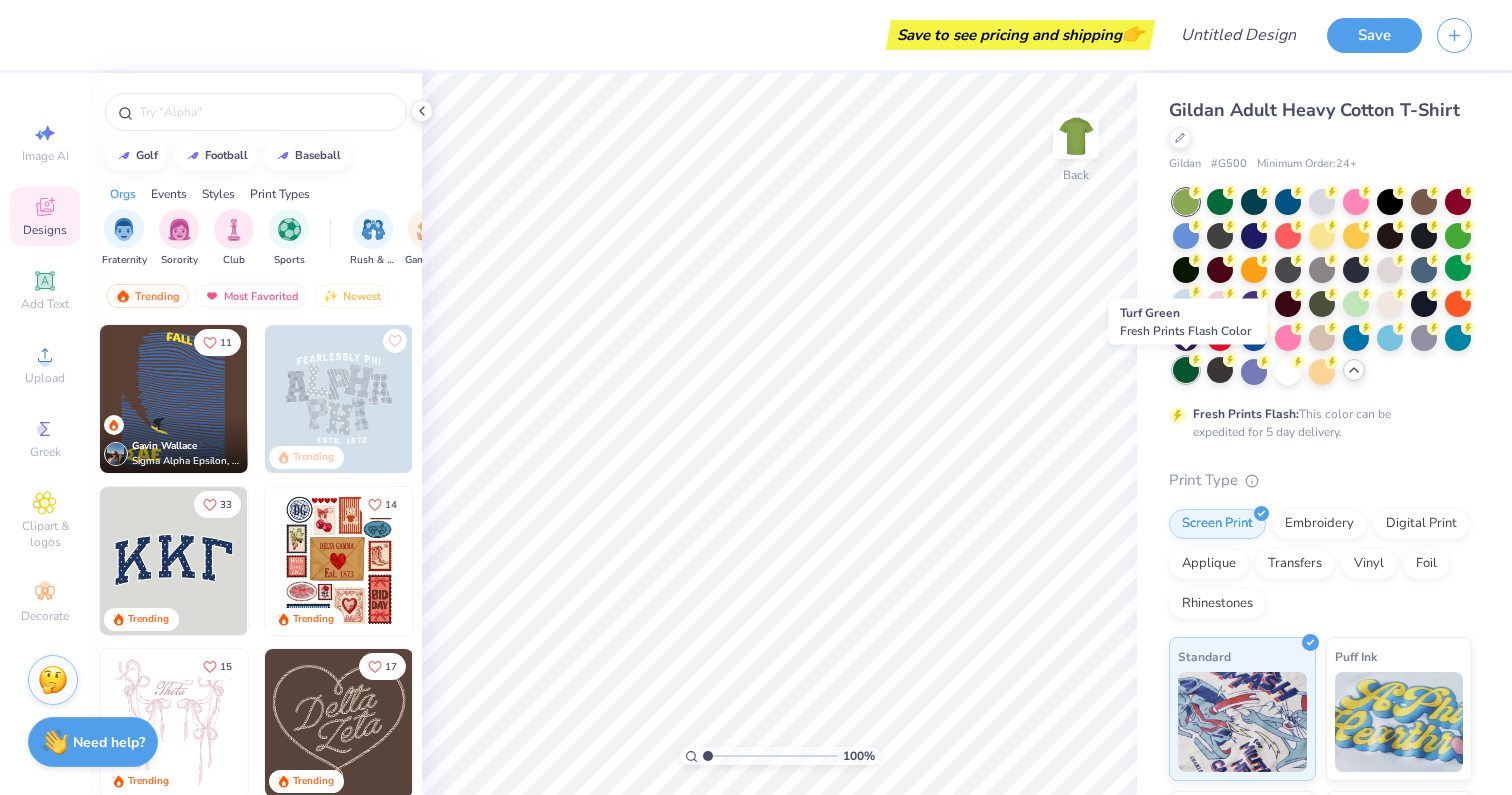 click at bounding box center (1186, 370) 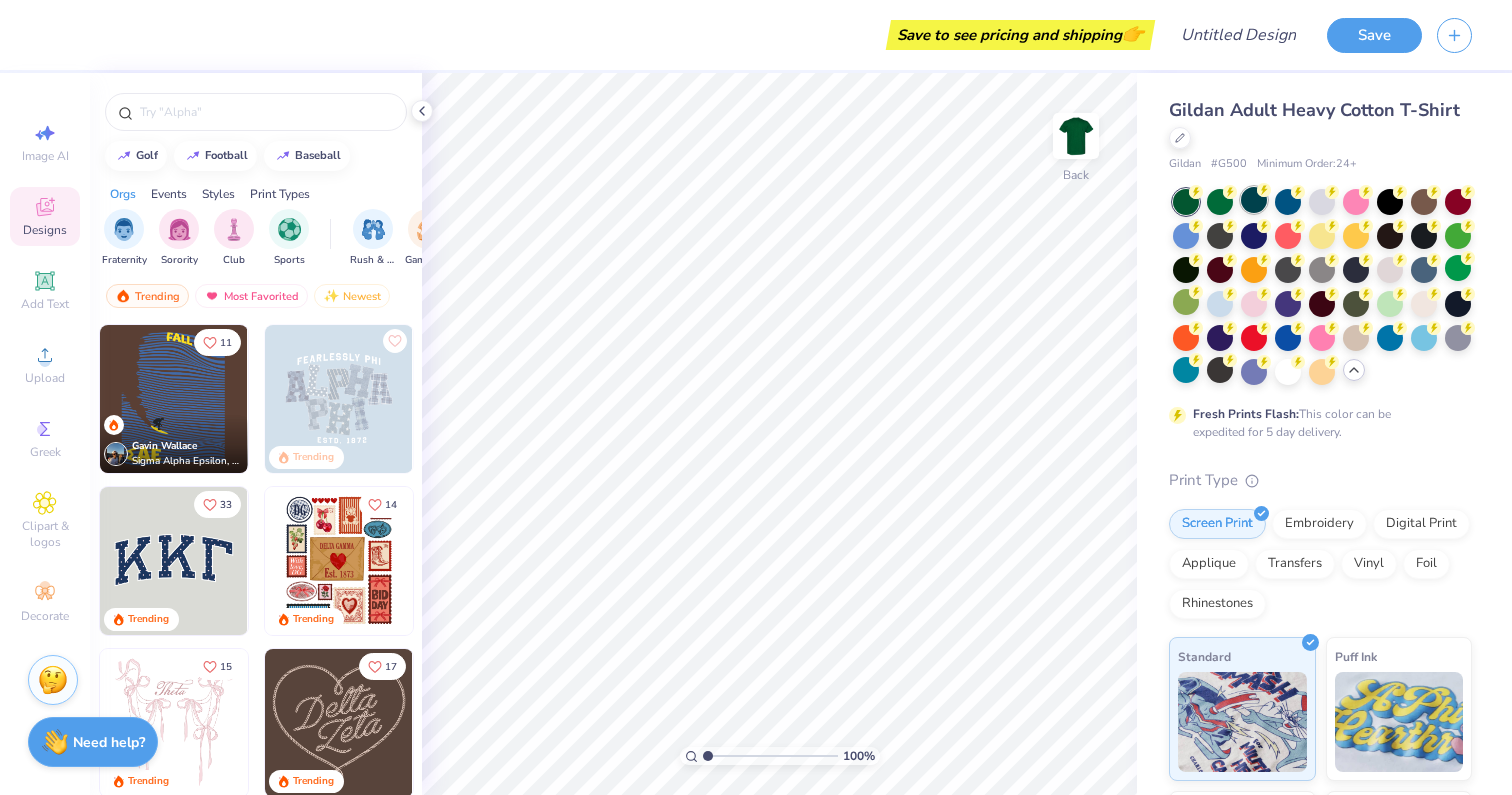 click at bounding box center (1254, 200) 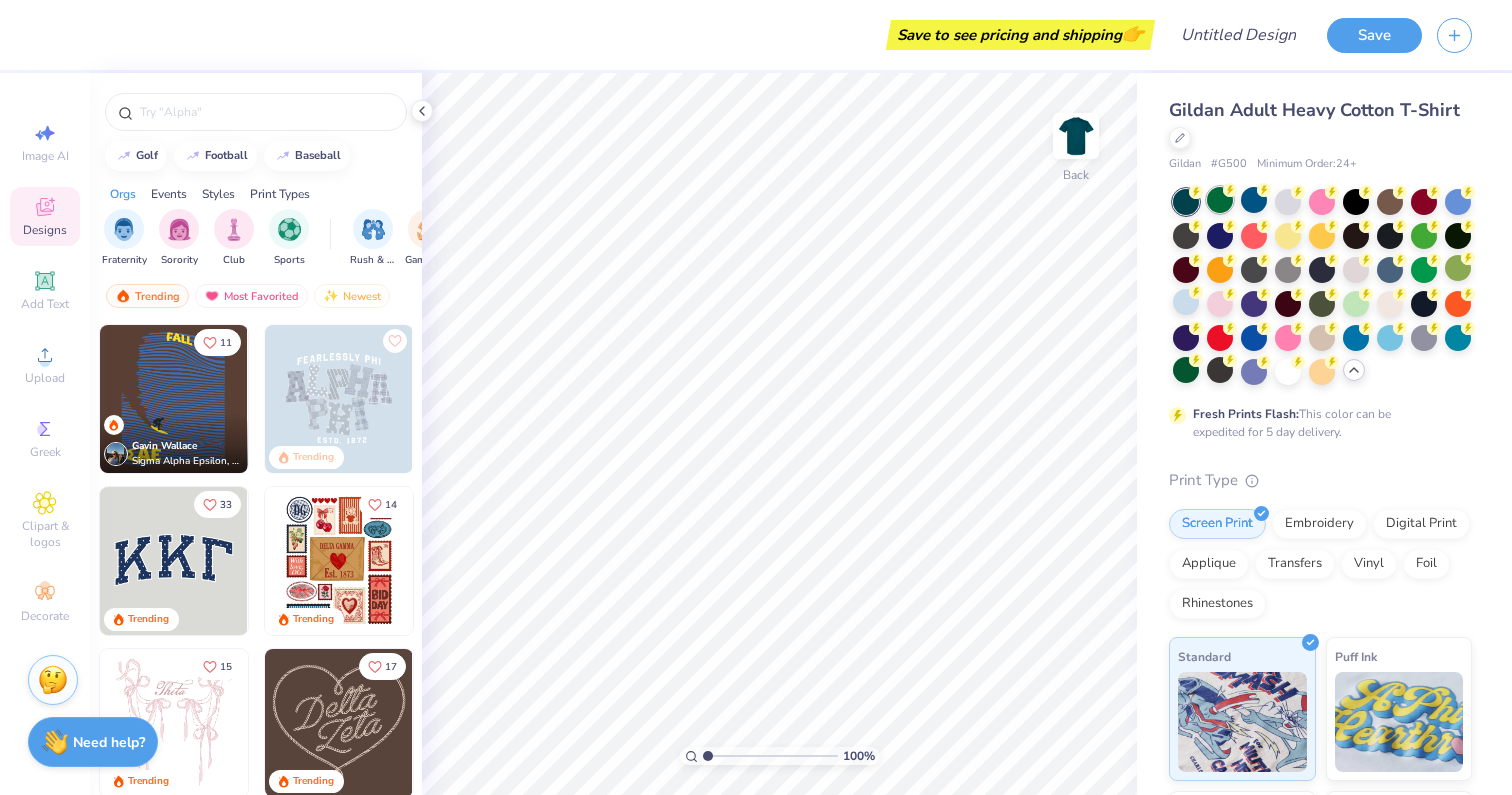 click at bounding box center [1220, 200] 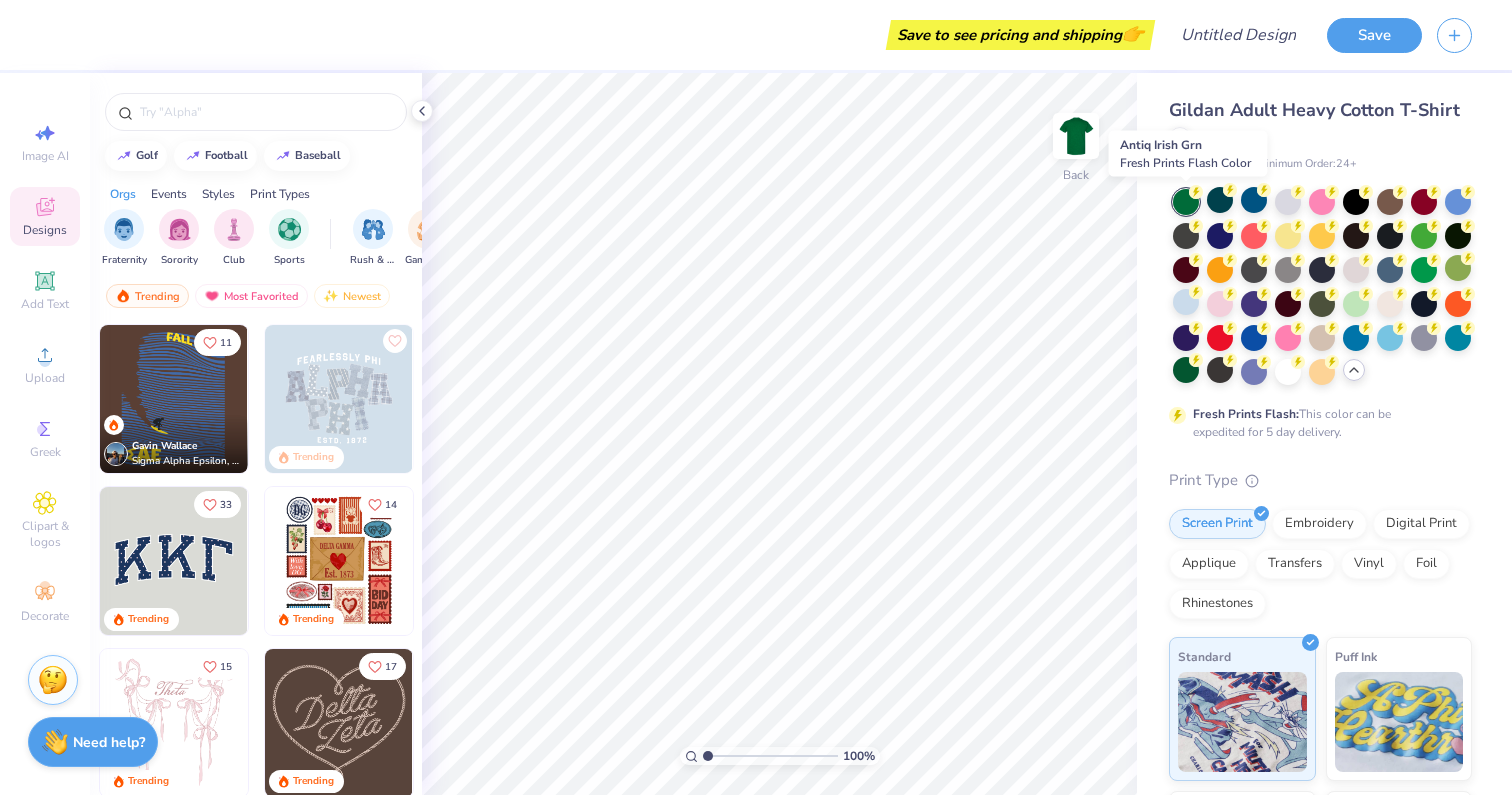 click at bounding box center (1186, 202) 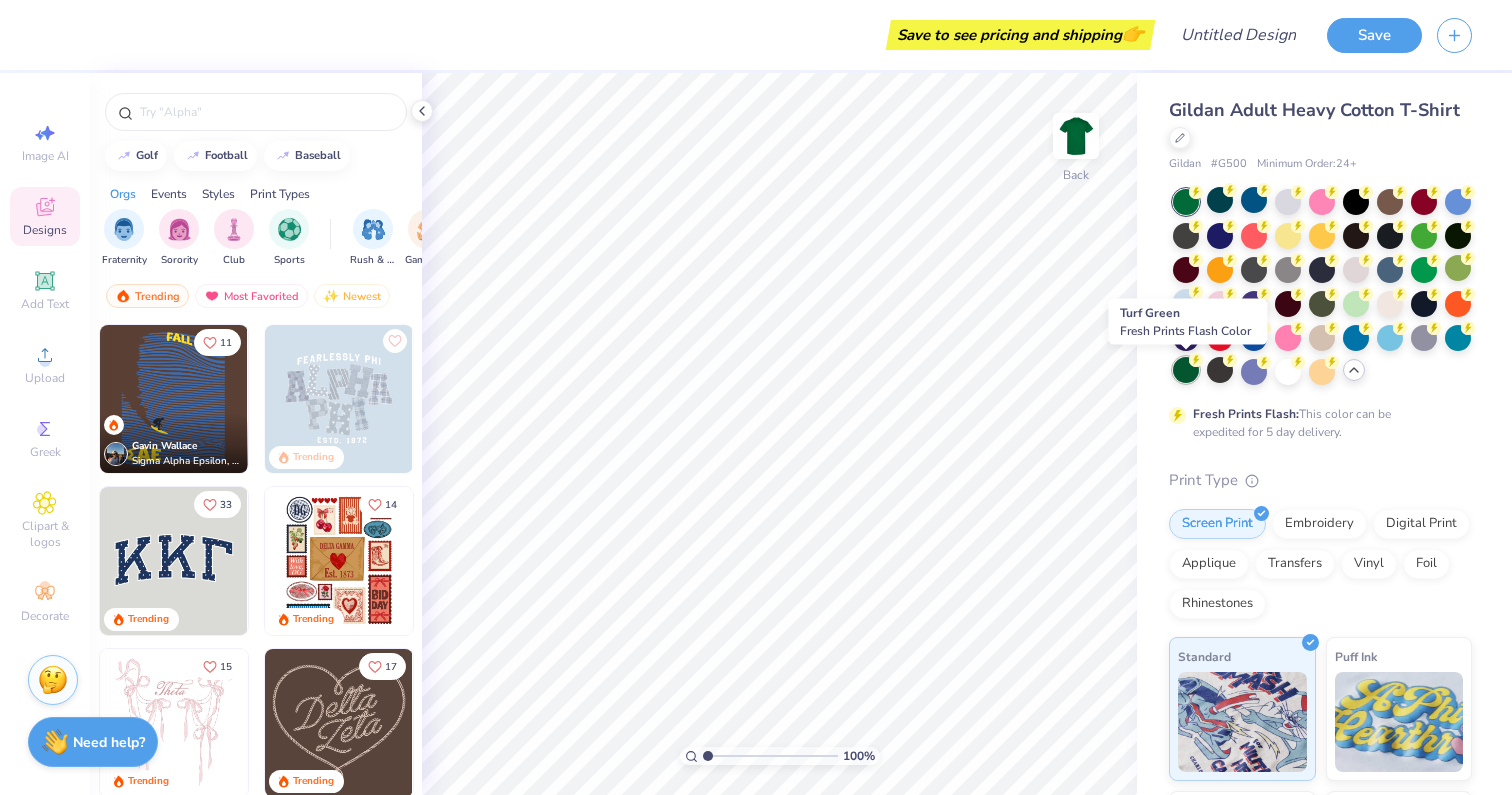 click at bounding box center (1186, 370) 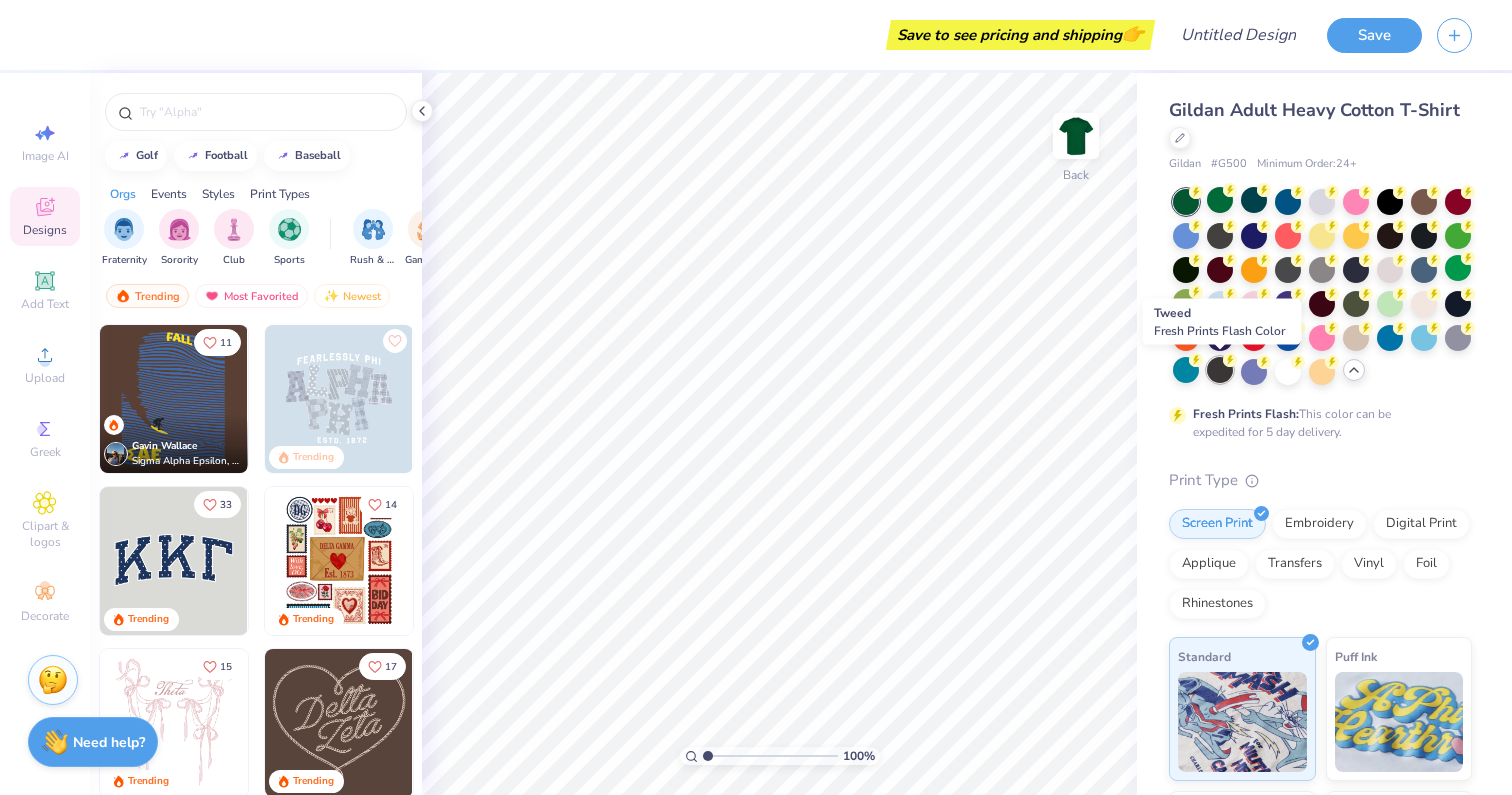 click at bounding box center [1220, 370] 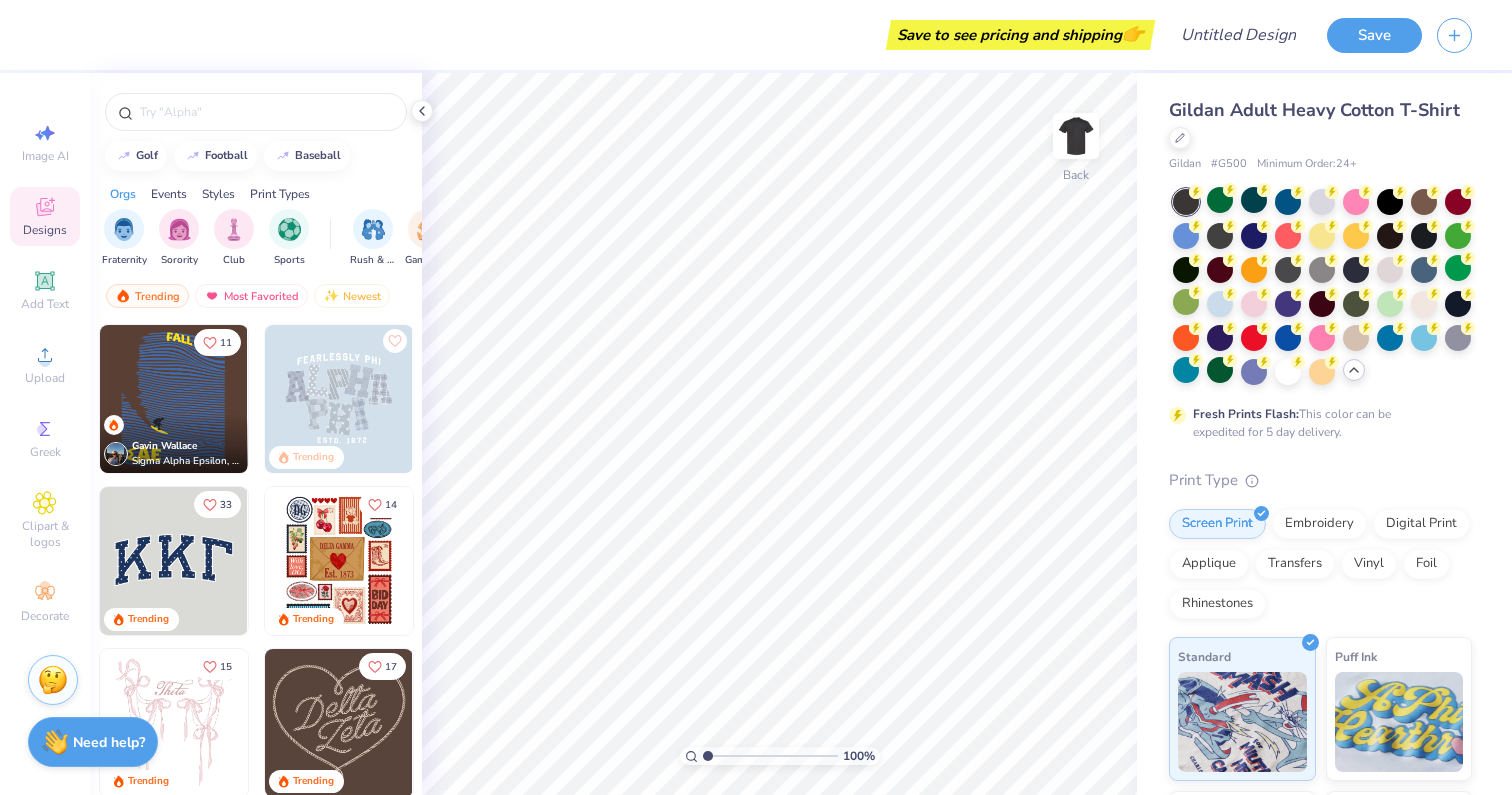 click at bounding box center [1322, 287] 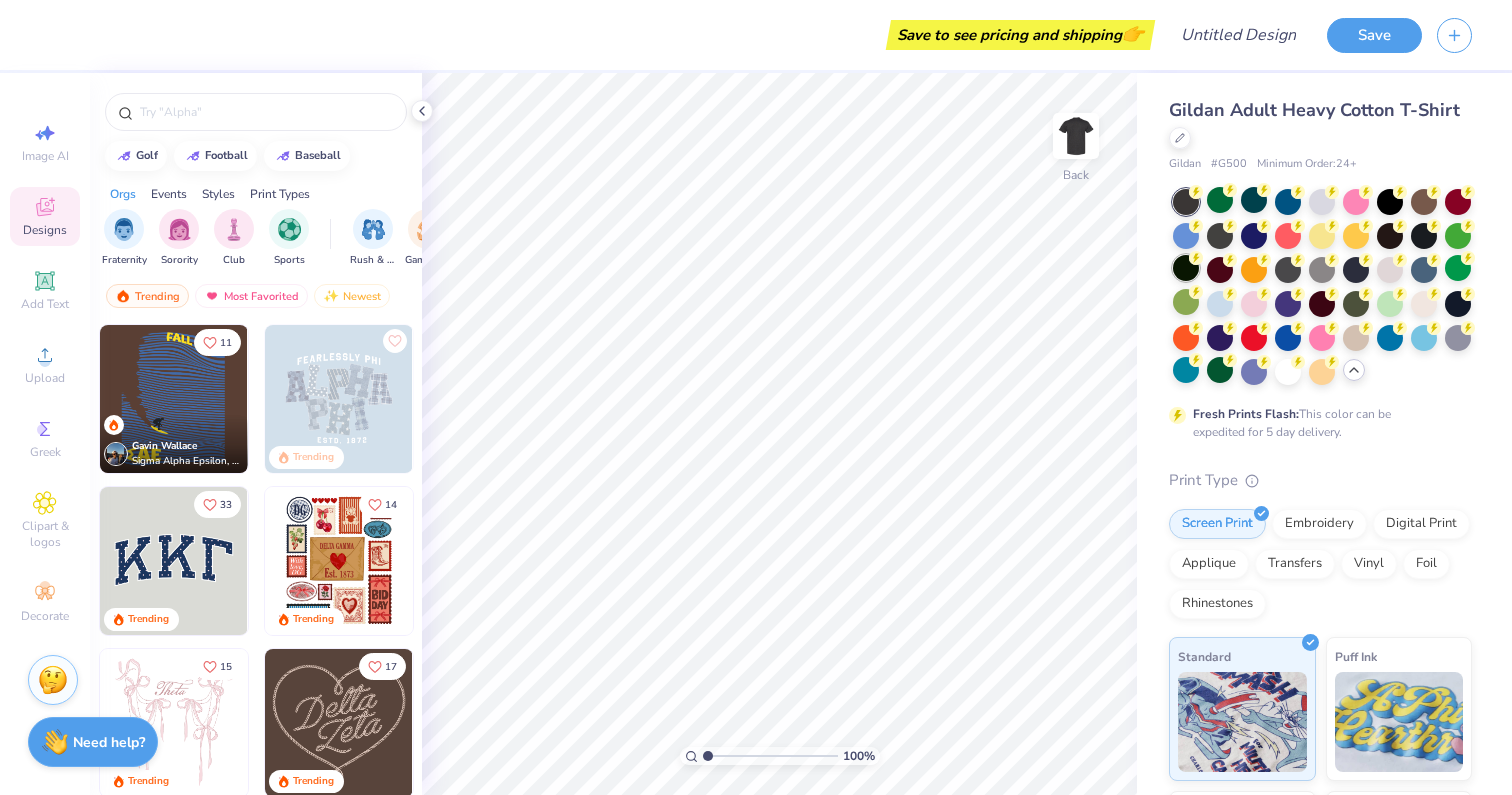 click at bounding box center (1186, 268) 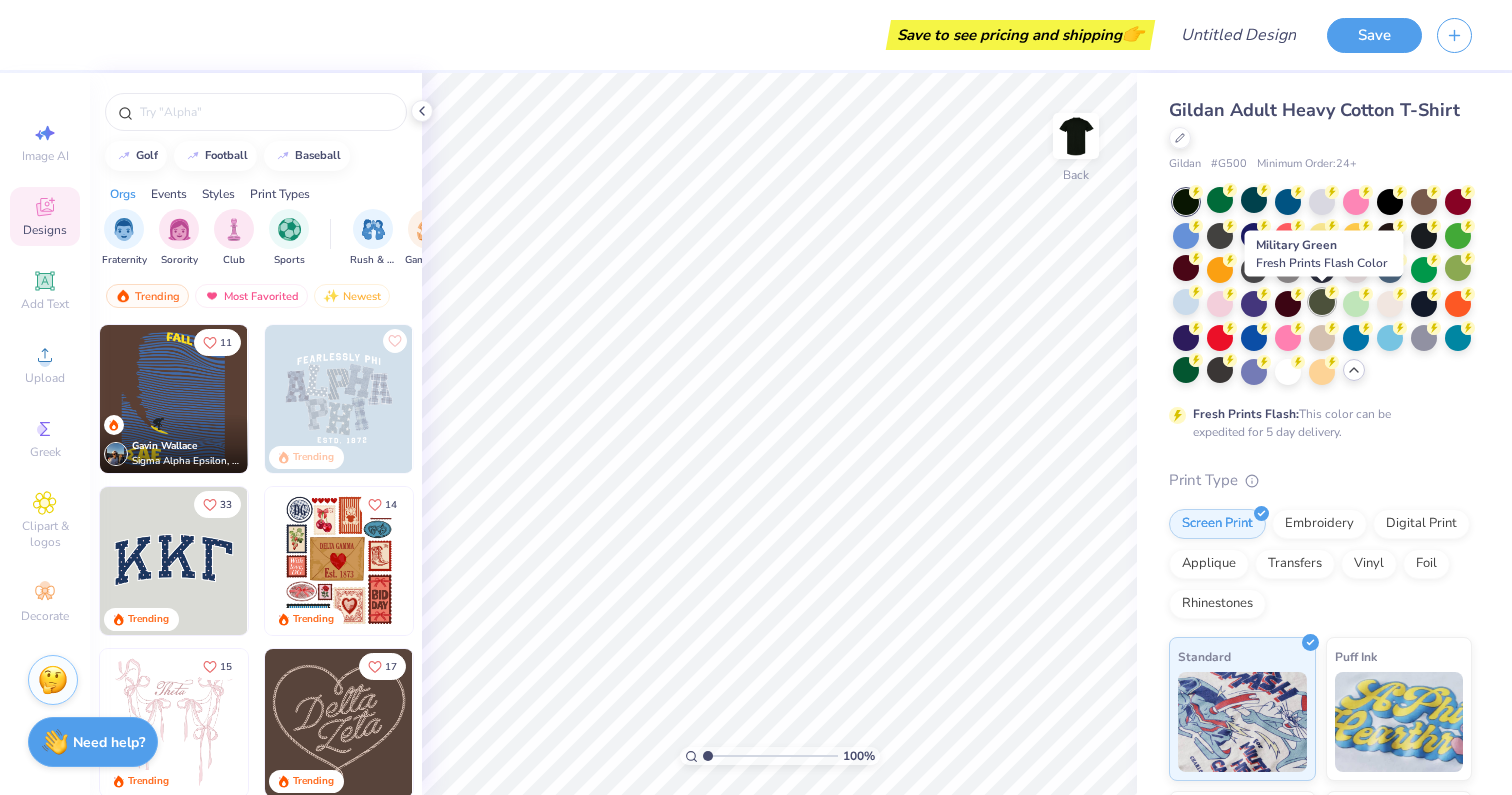 click at bounding box center (1322, 302) 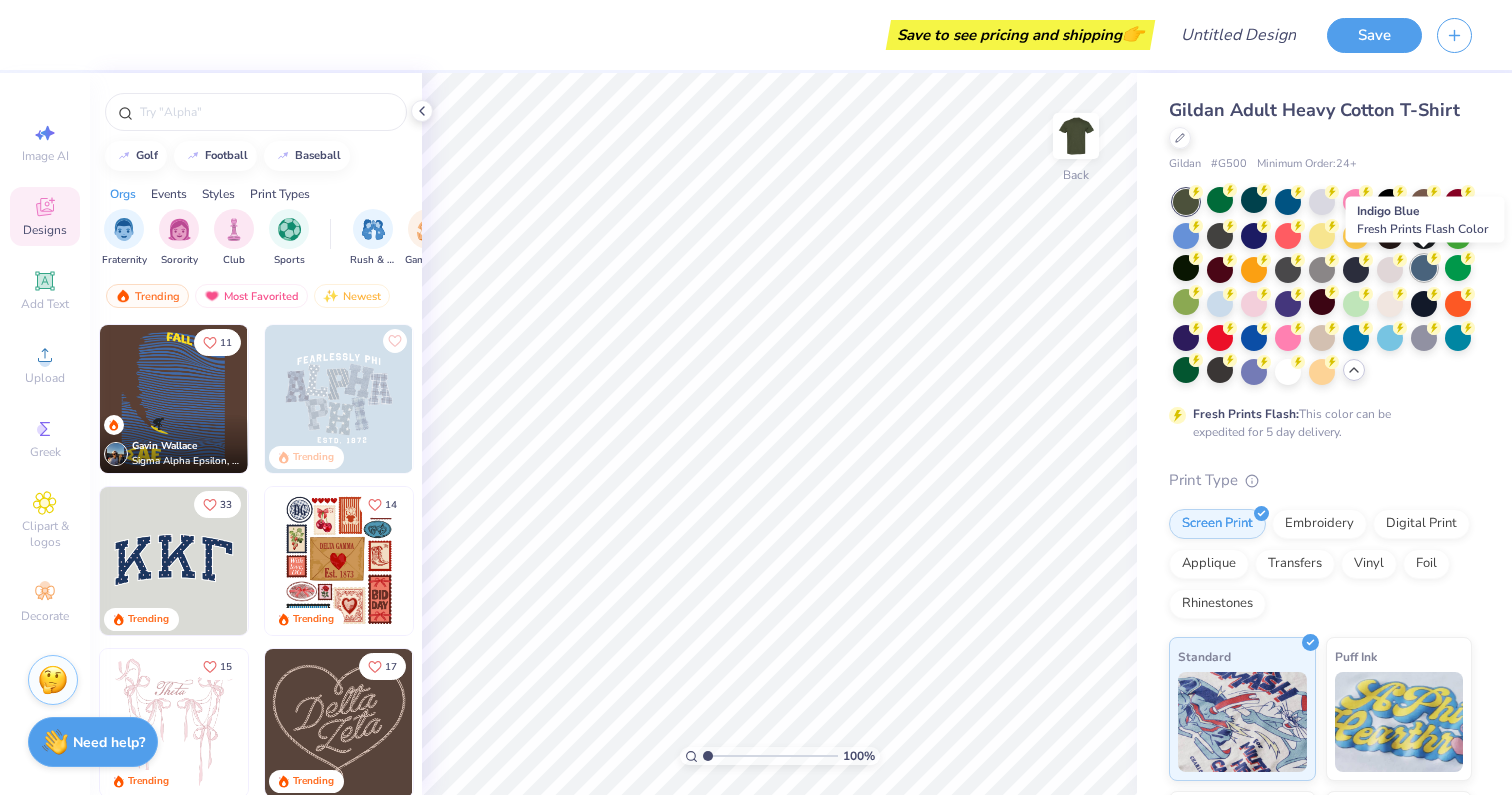 click at bounding box center (1424, 268) 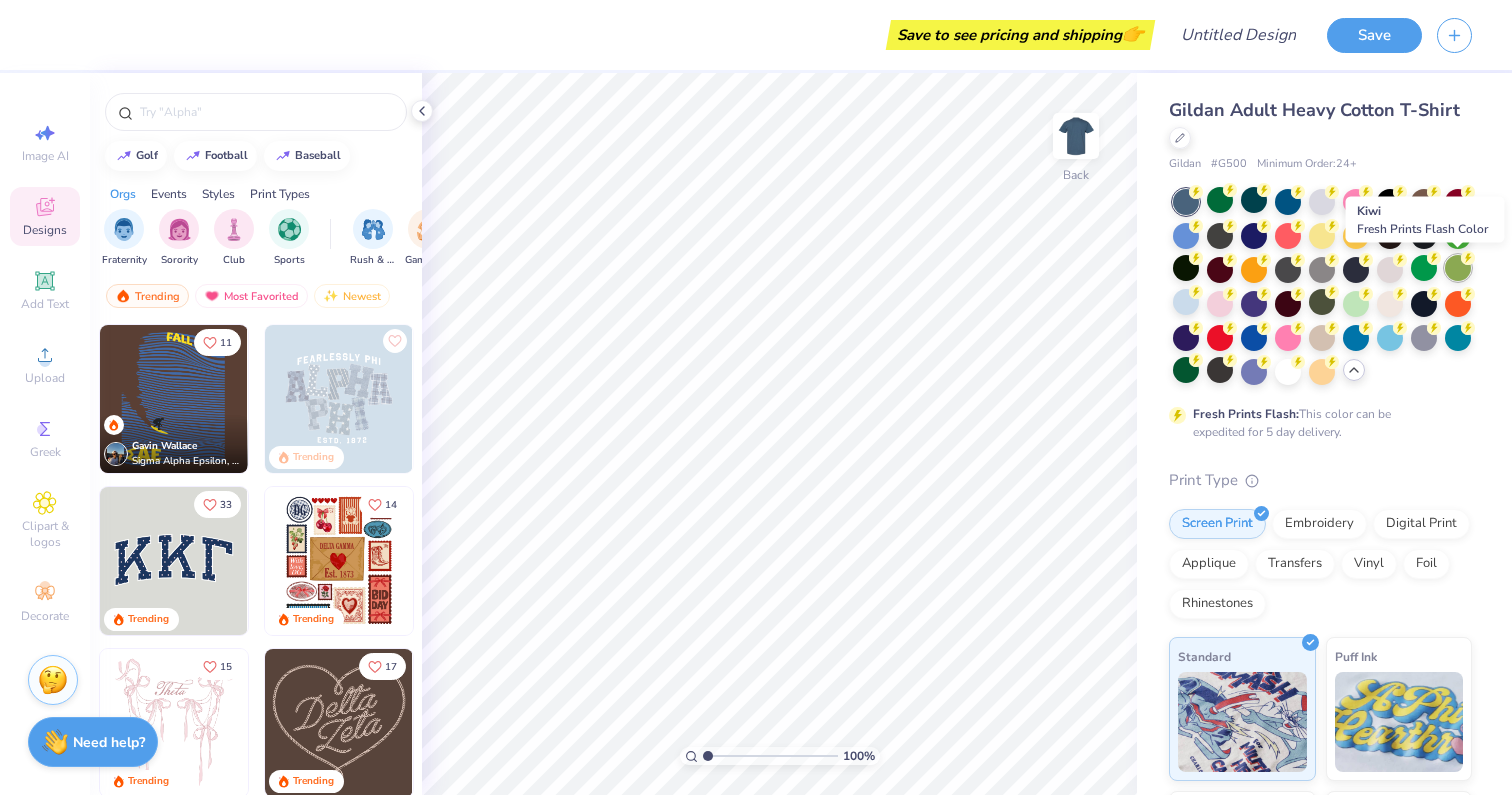 click at bounding box center (1458, 268) 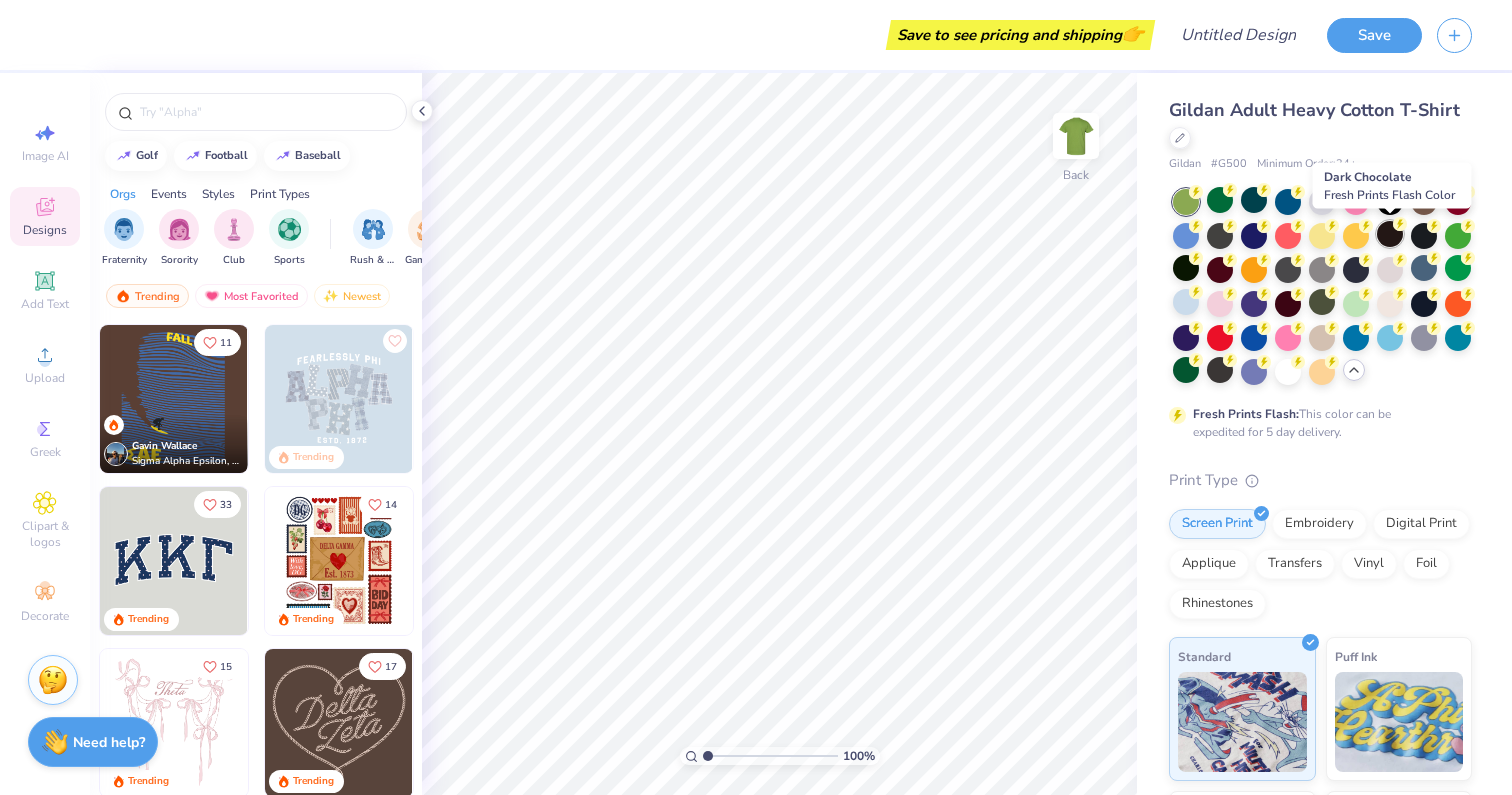 click at bounding box center (1390, 234) 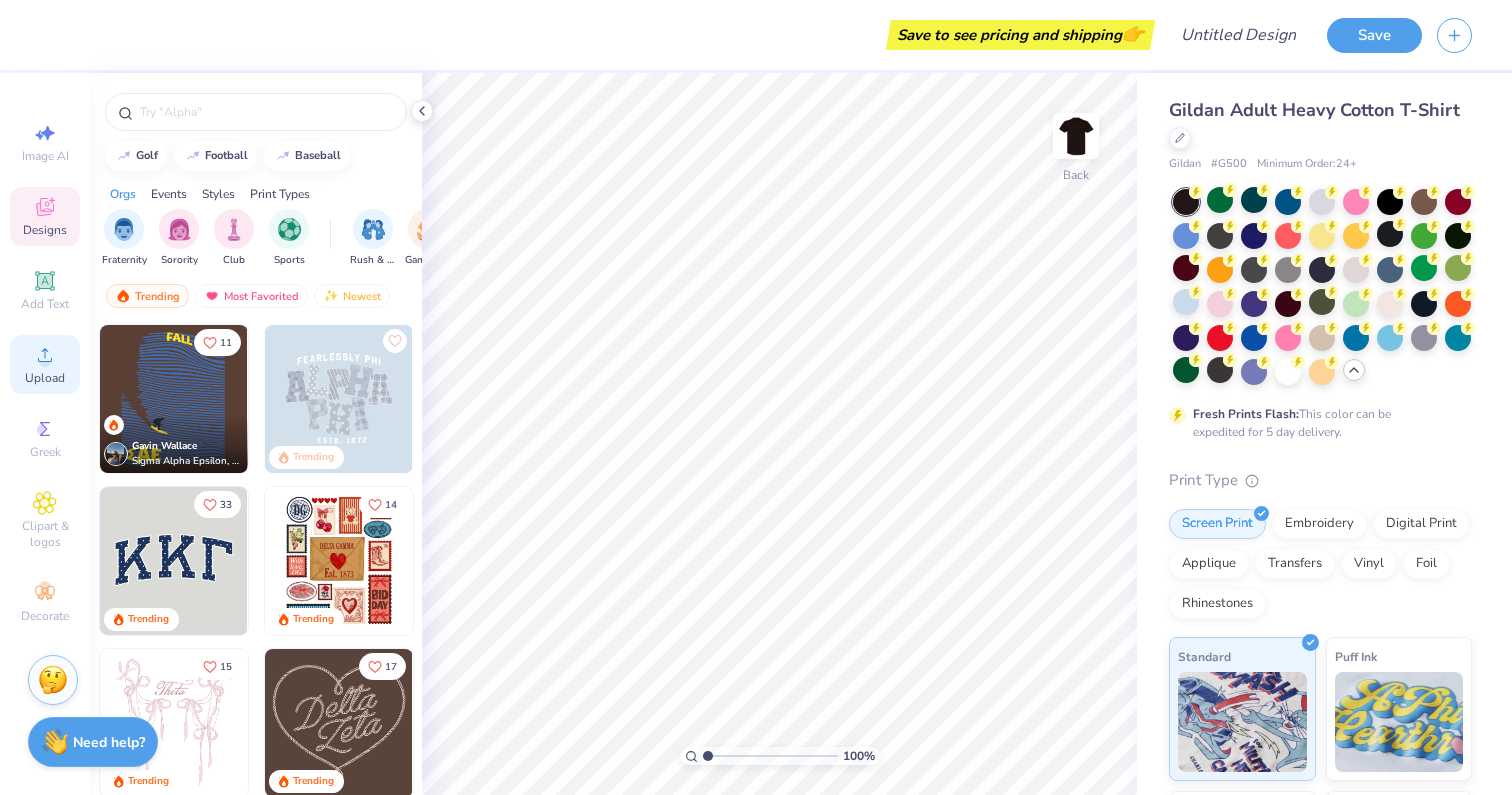 click on "Upload" at bounding box center (45, 378) 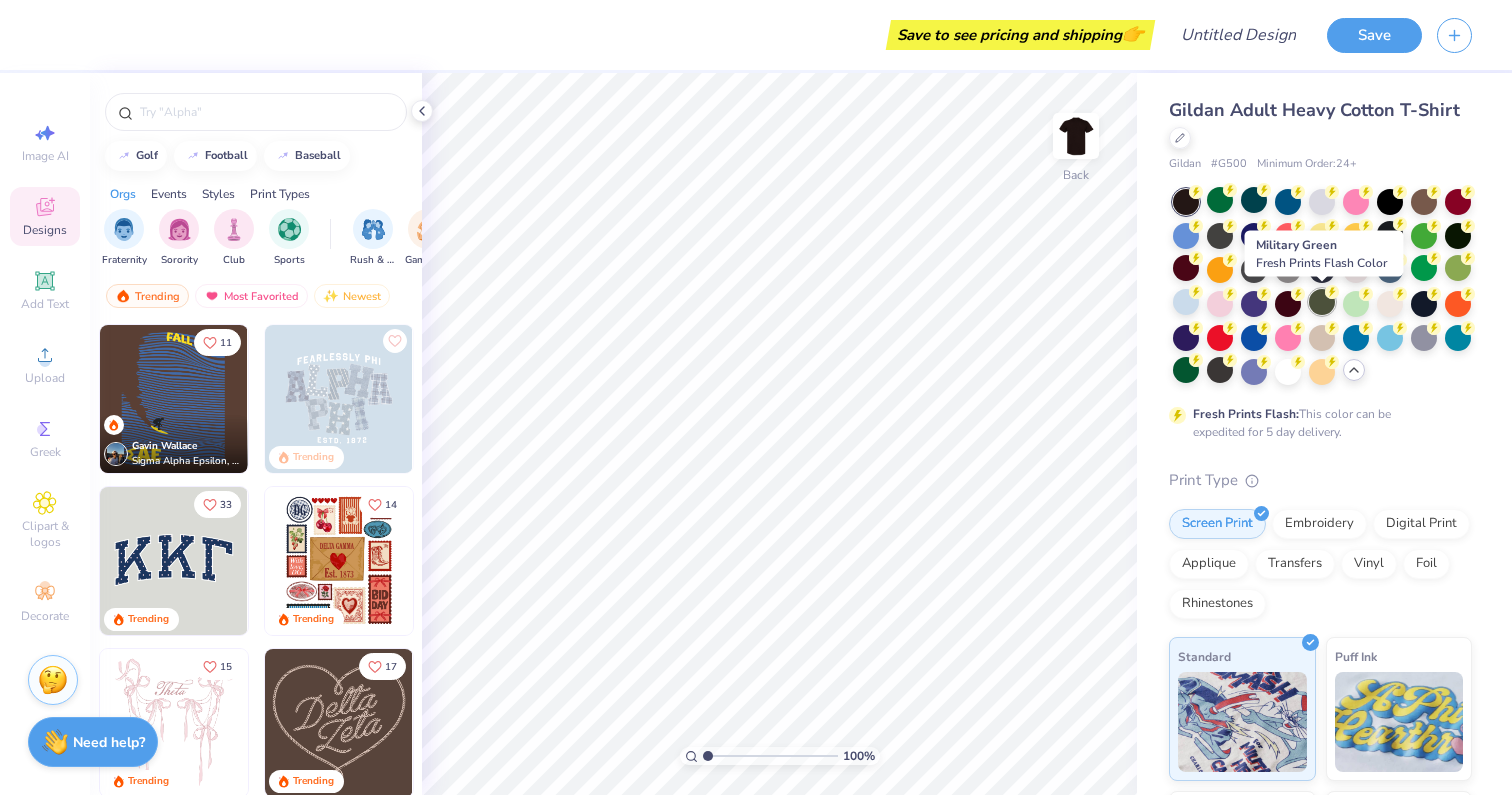 click at bounding box center [1322, 302] 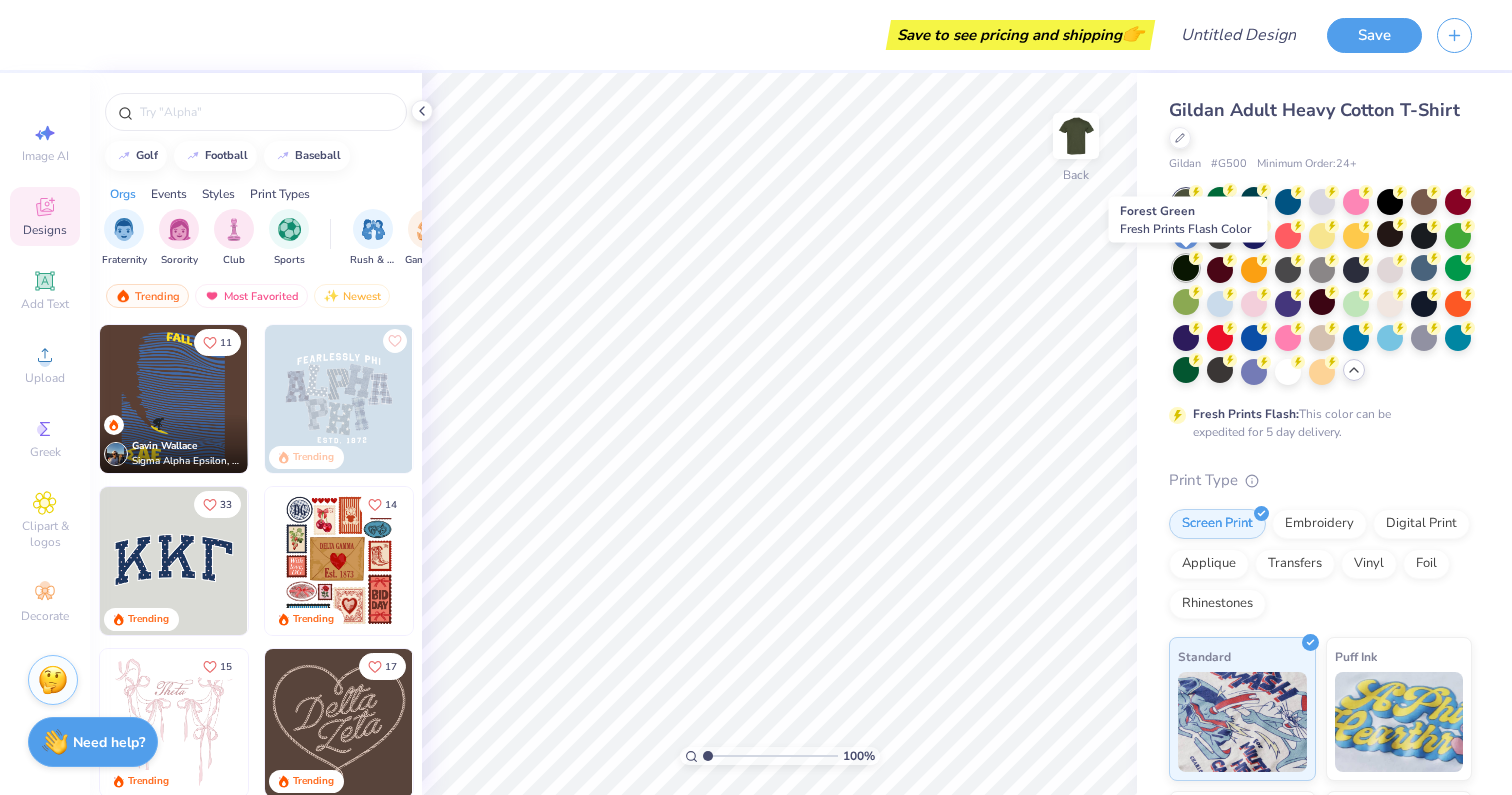 click at bounding box center (1186, 268) 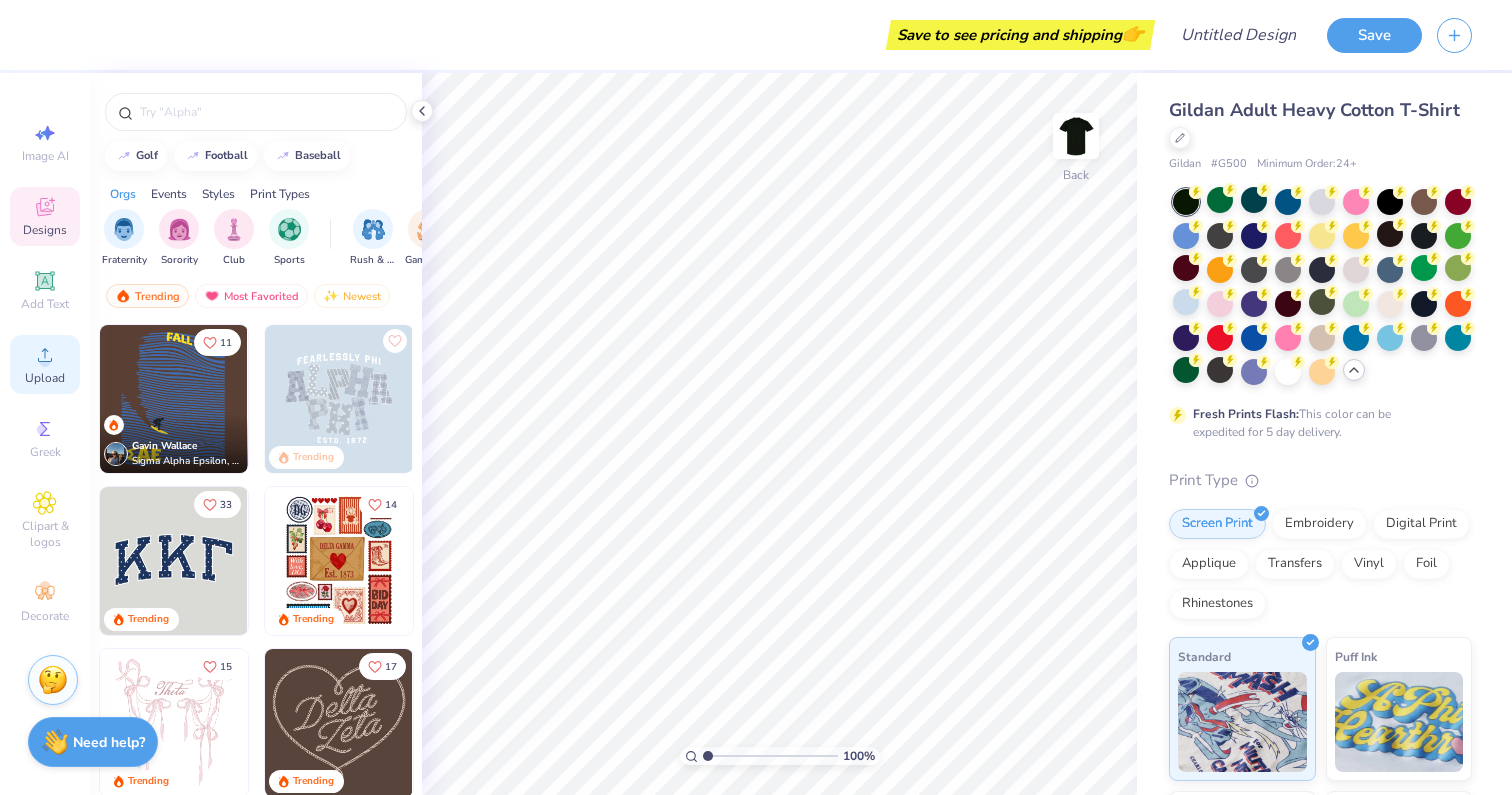 click 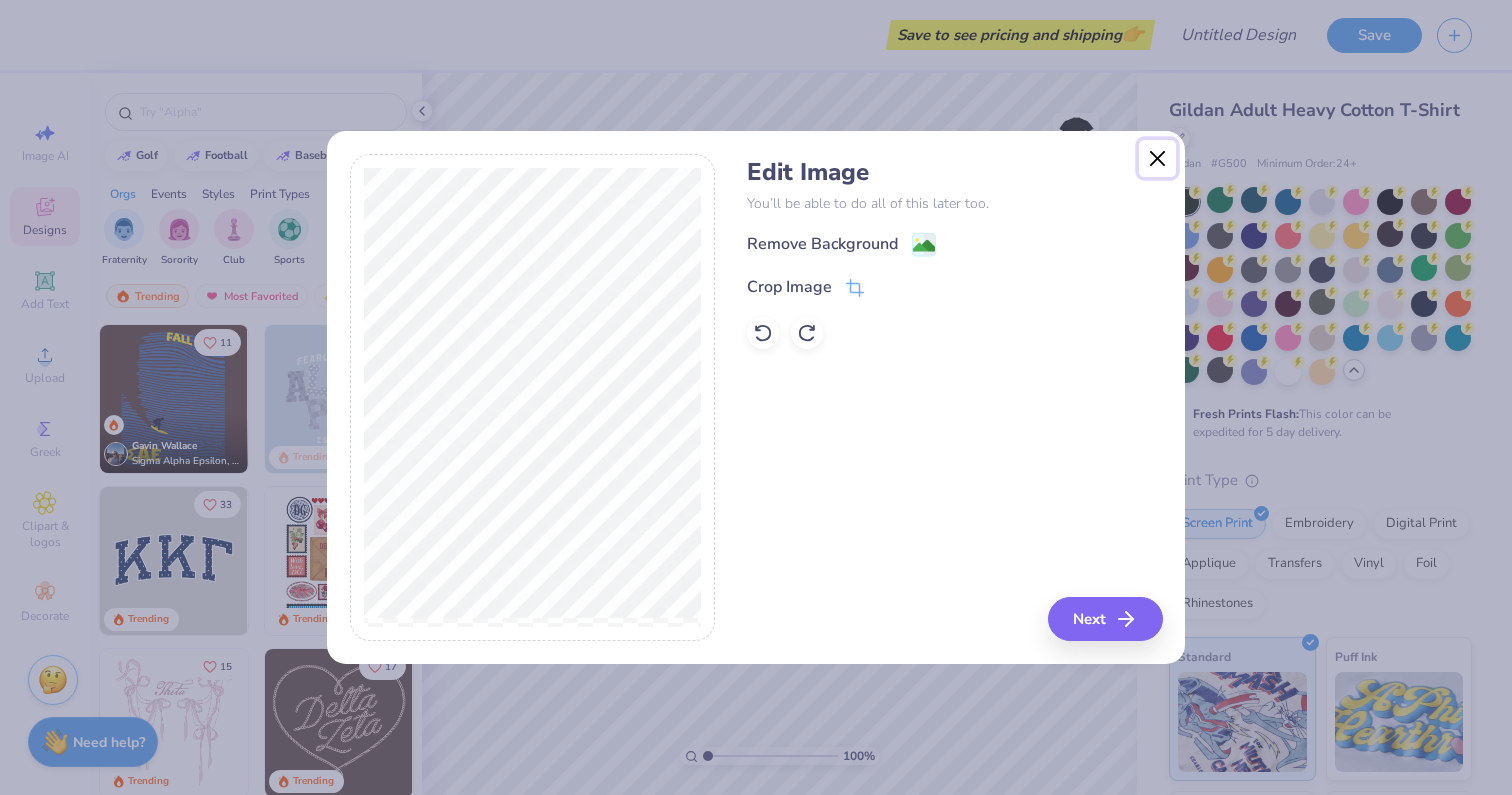 click at bounding box center [1158, 159] 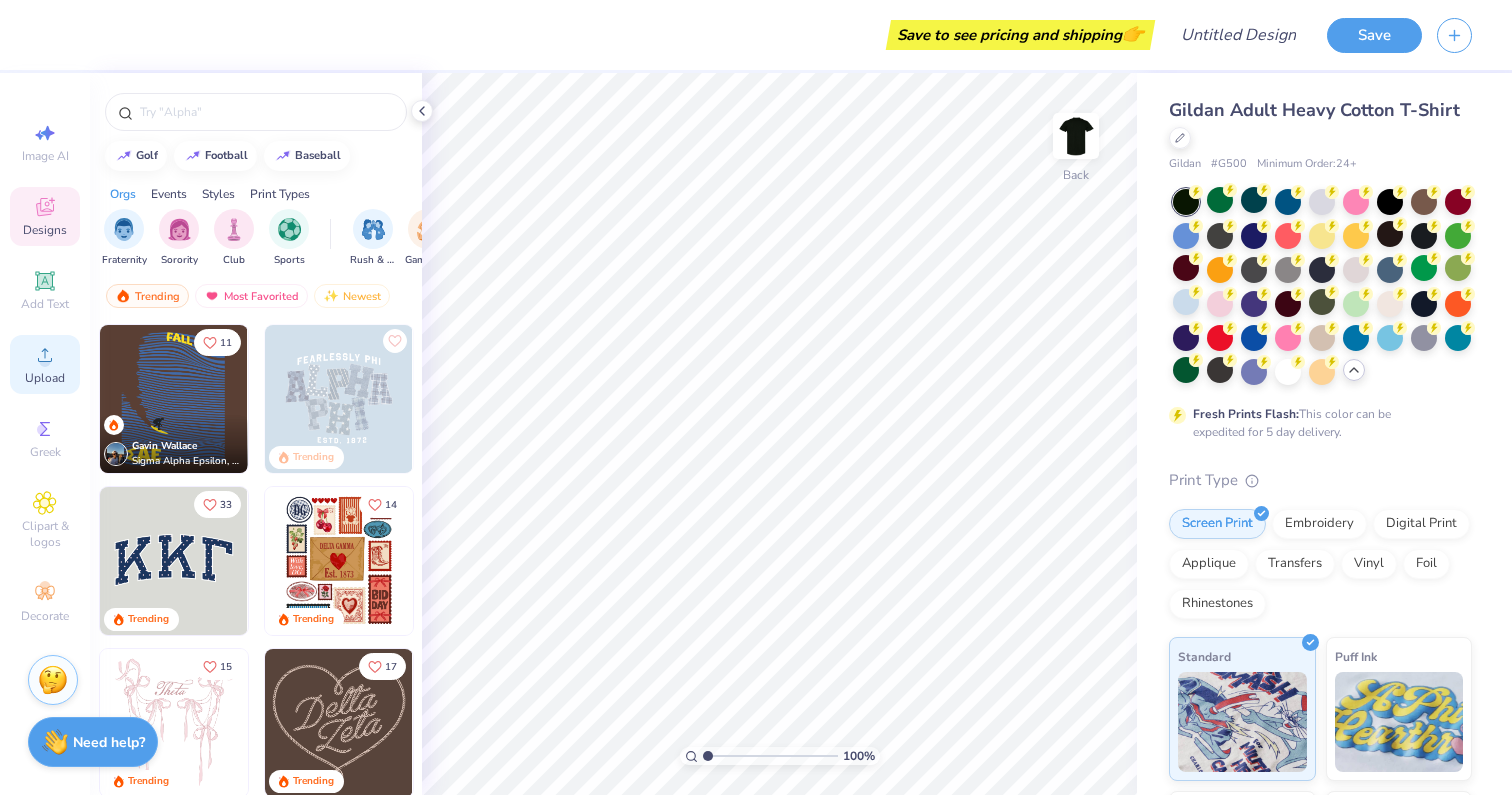 click 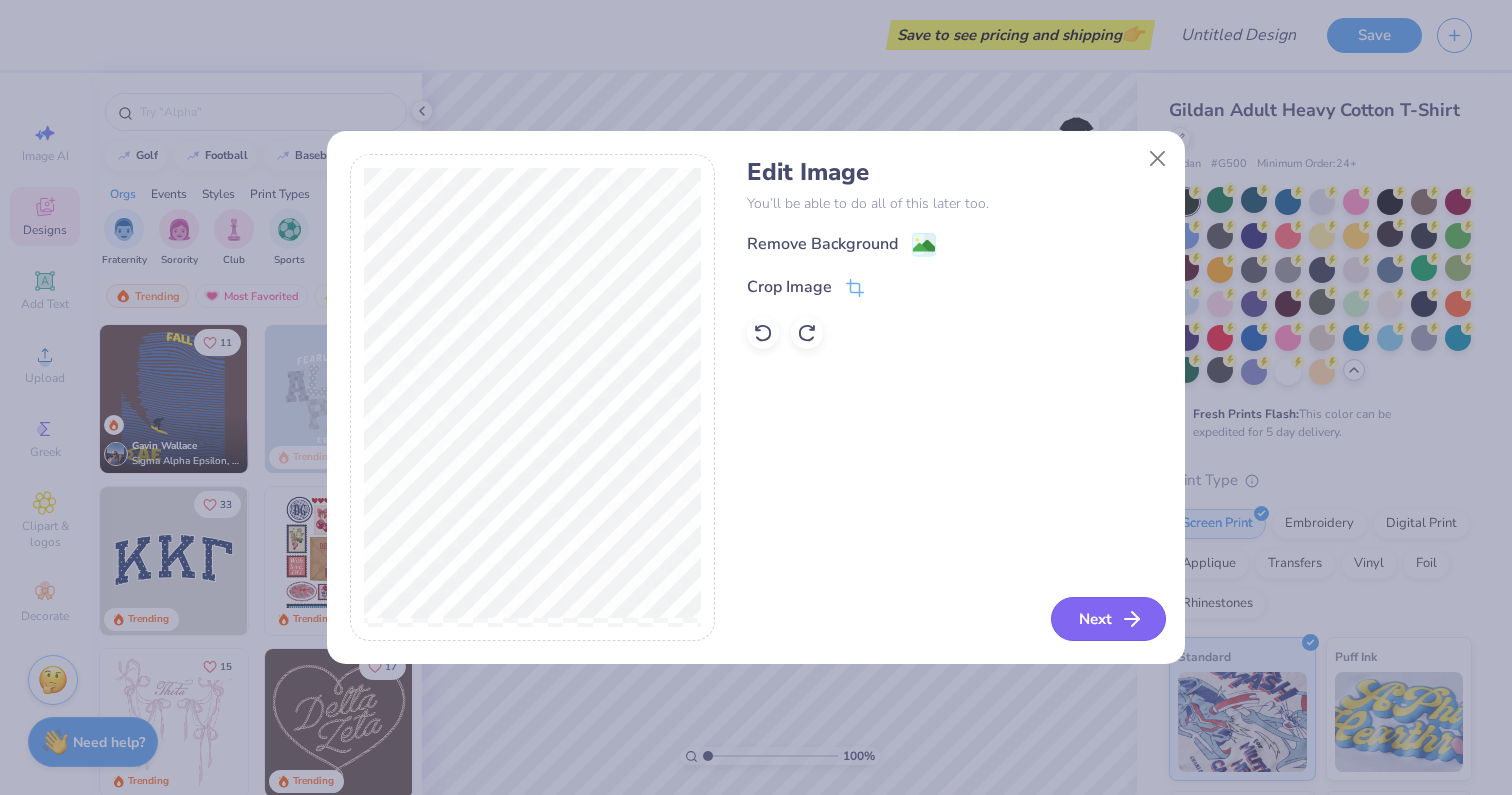 click on "Next" at bounding box center (1108, 619) 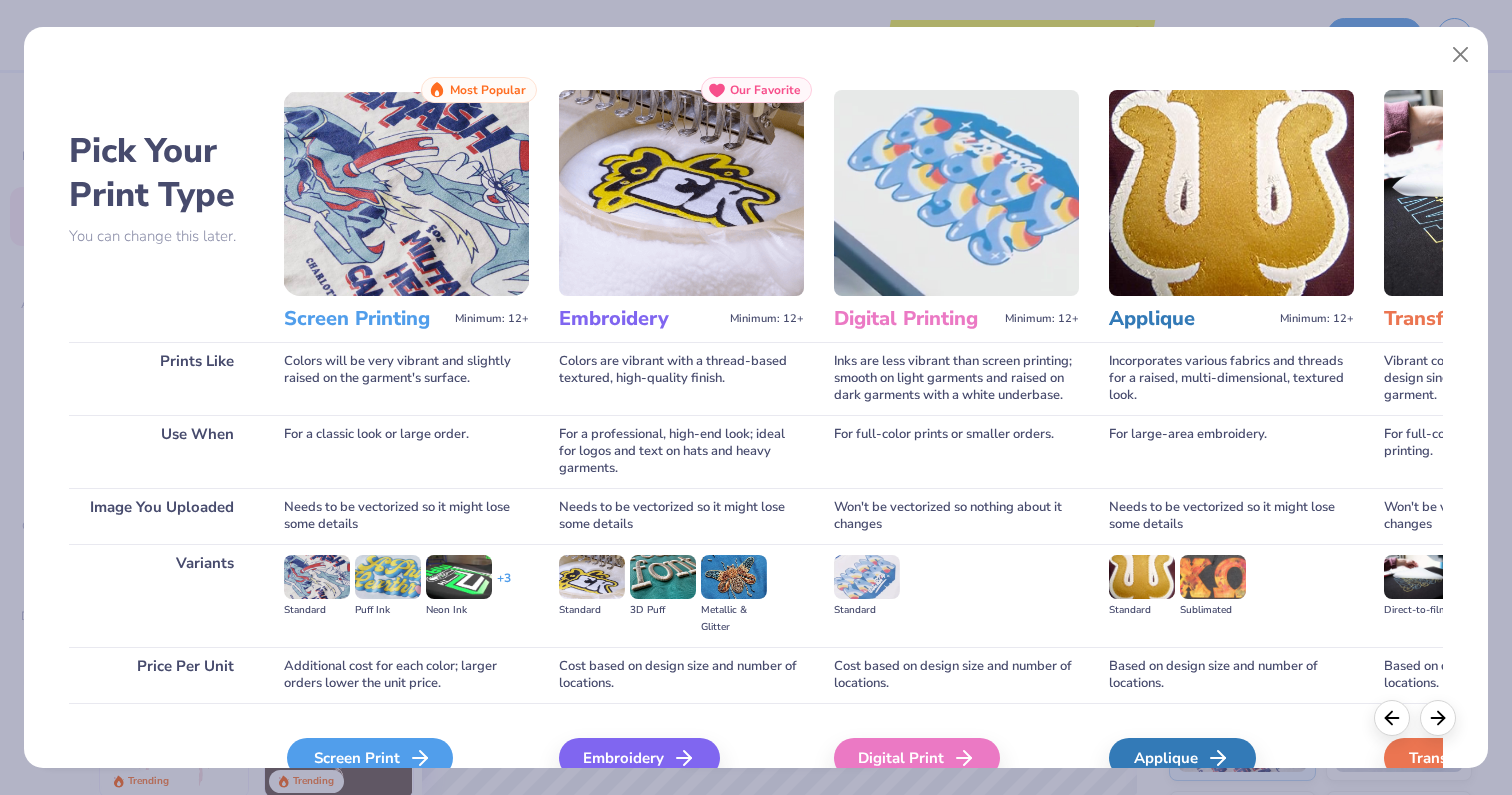 click on "Screen Print" at bounding box center (370, 758) 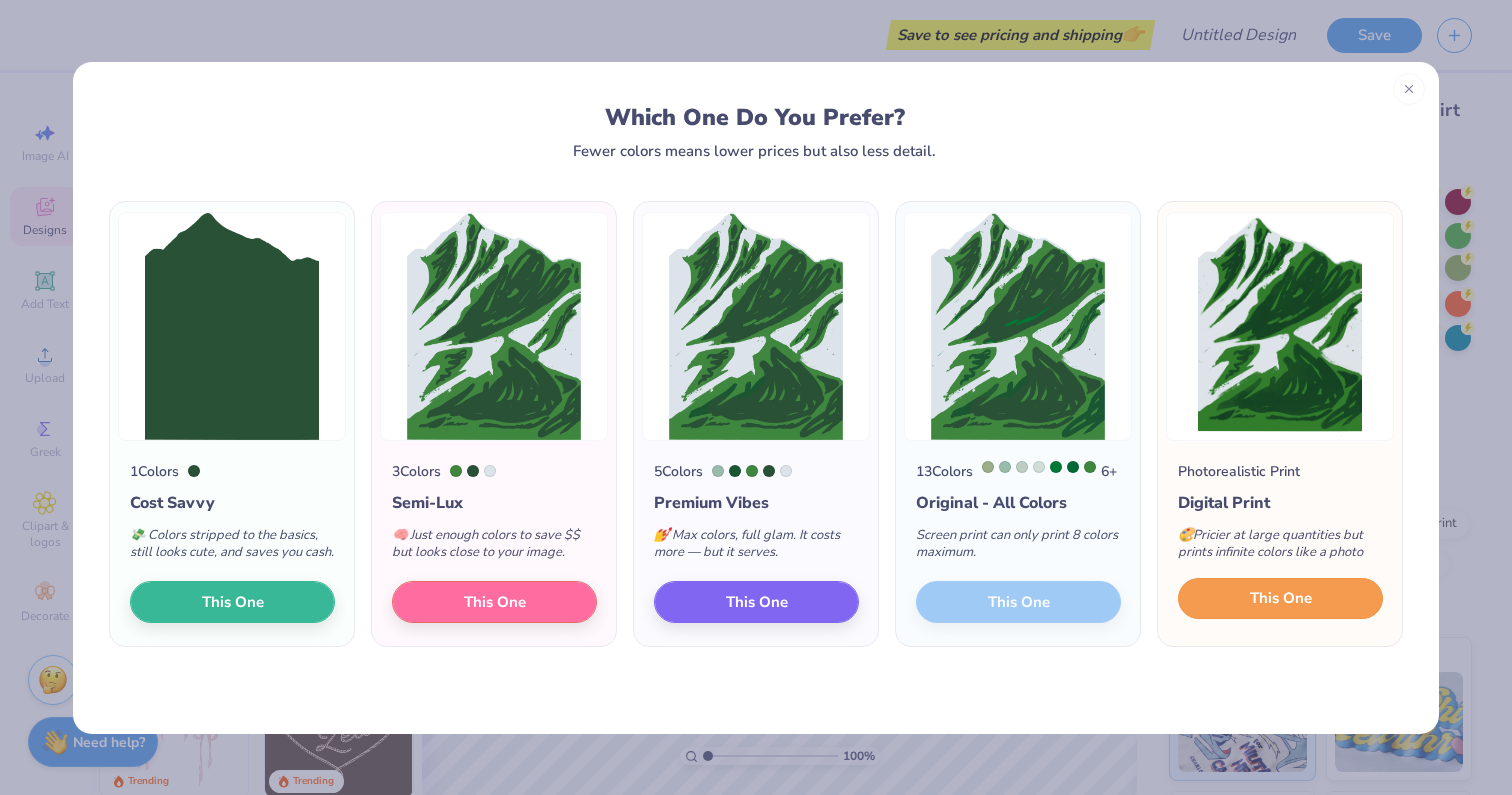 click on "This One" at bounding box center [1281, 598] 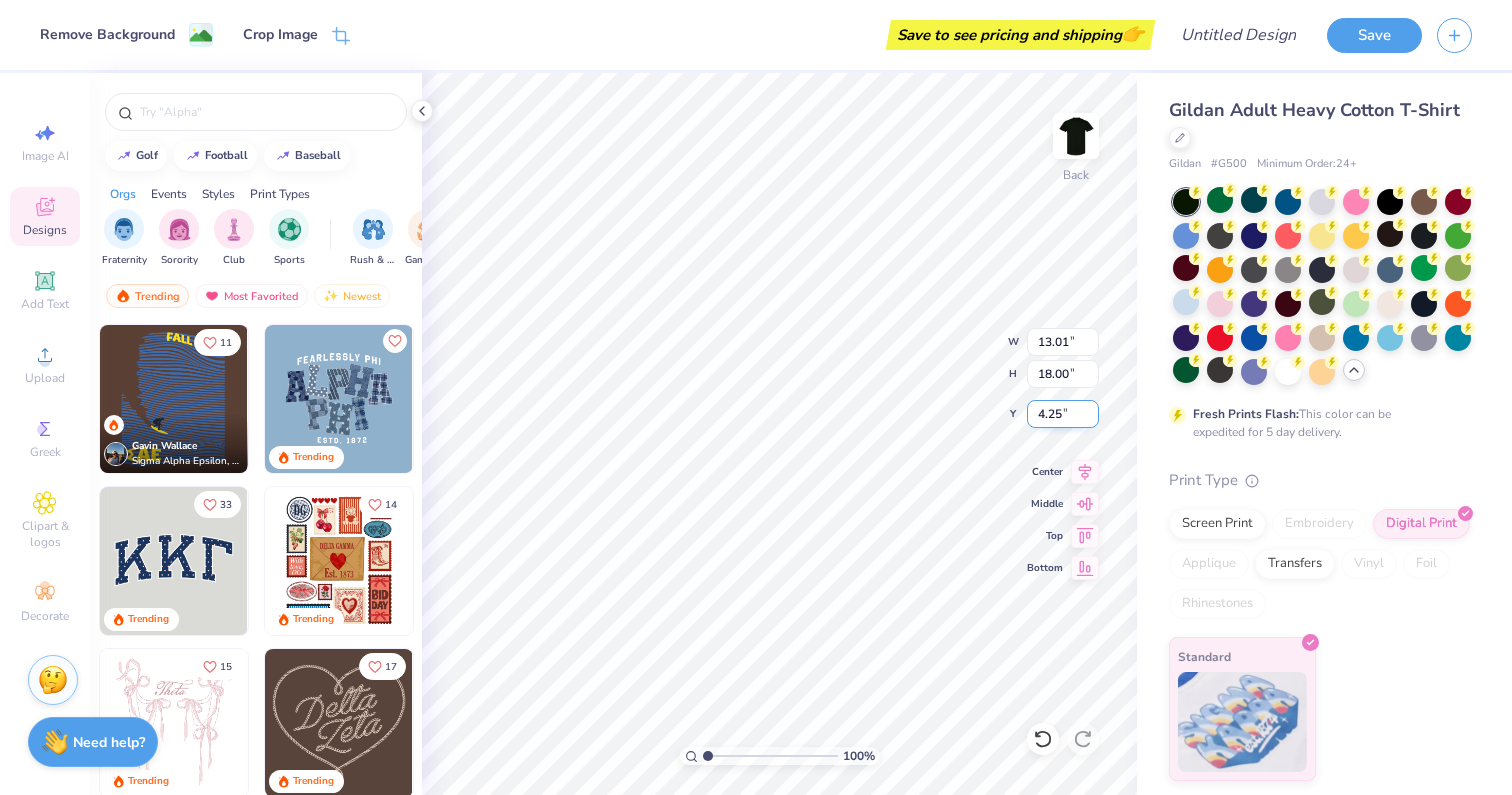 type on "2.54" 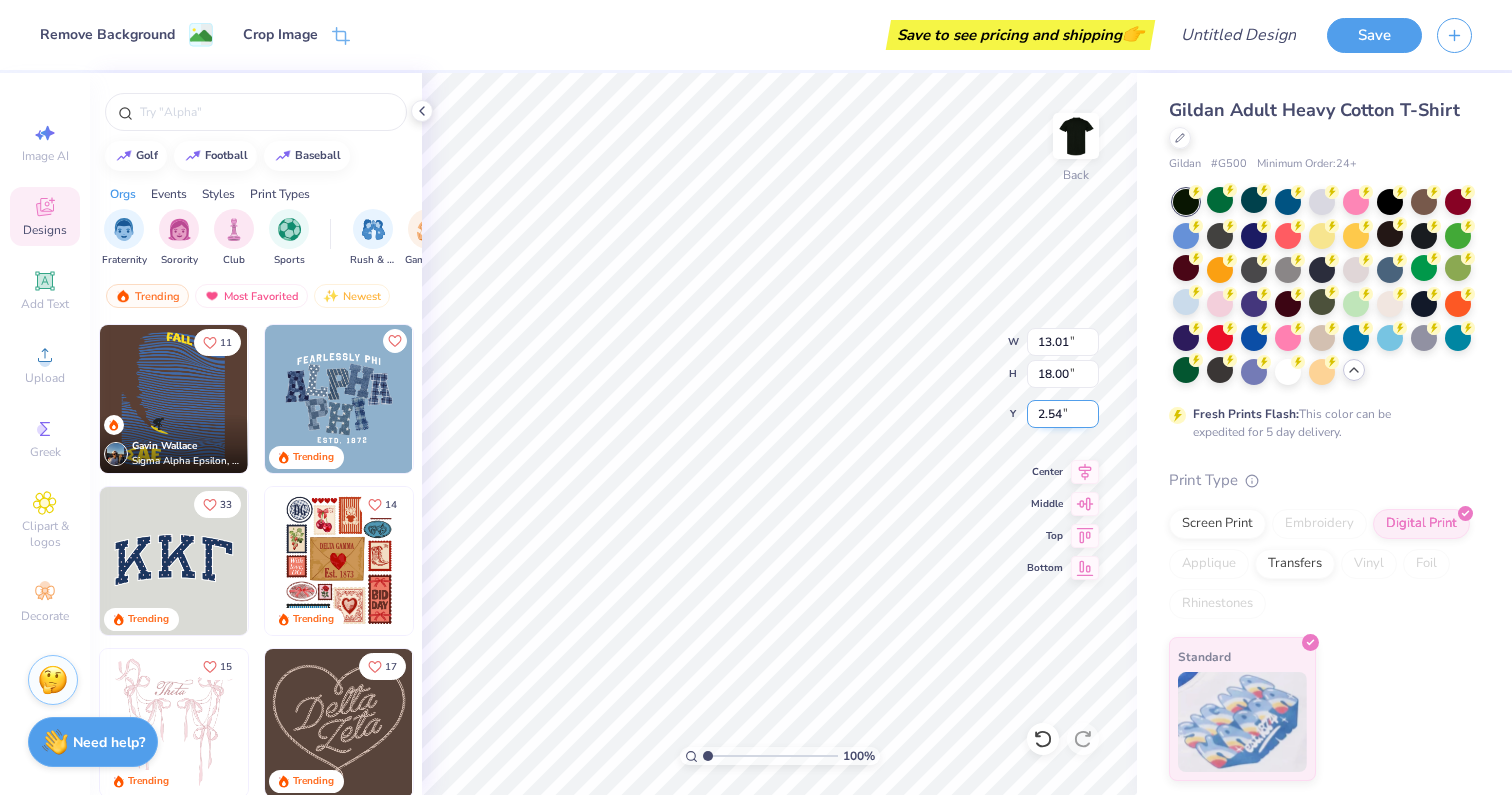 type on "10.72" 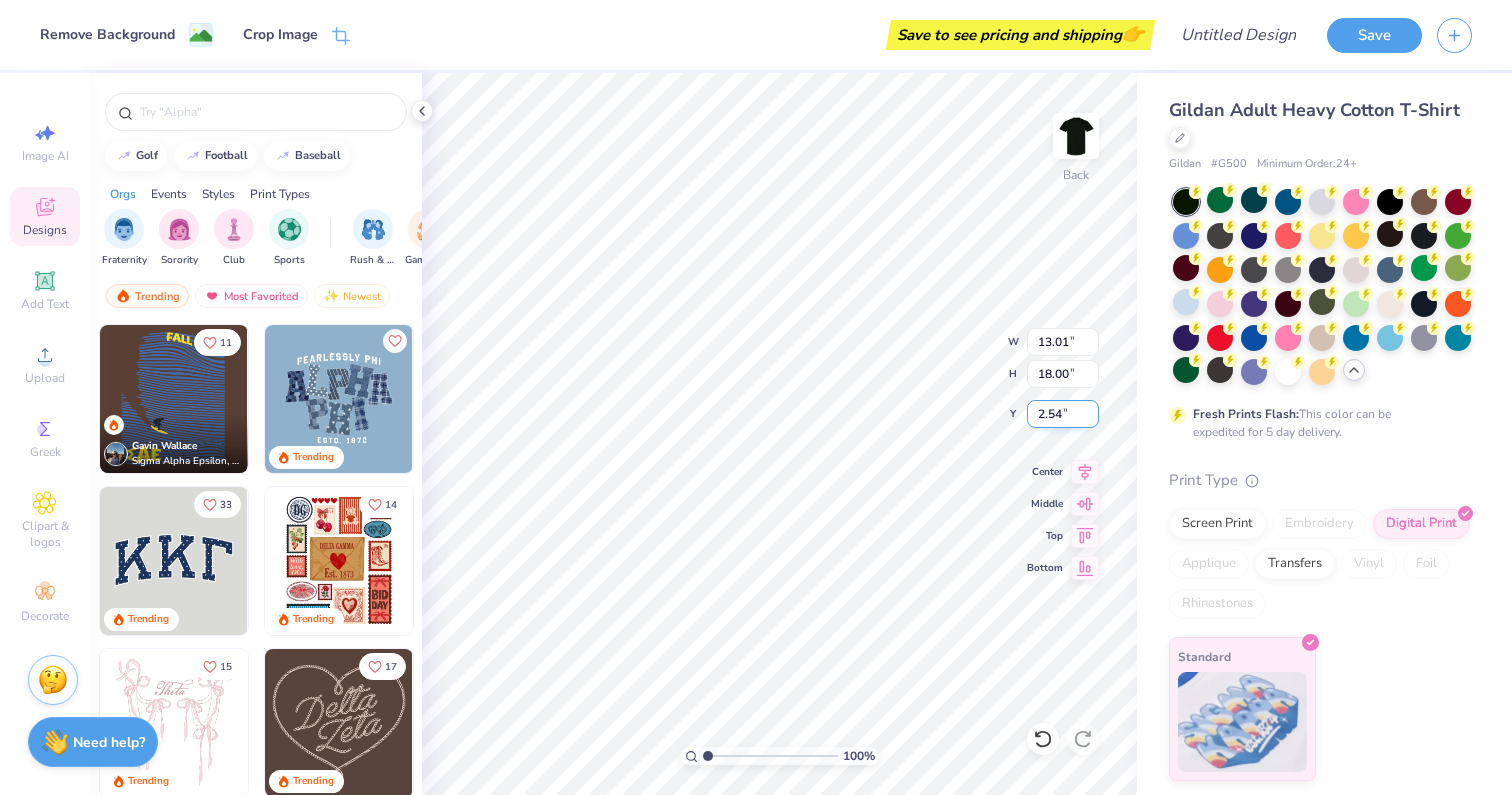 type on "14.83" 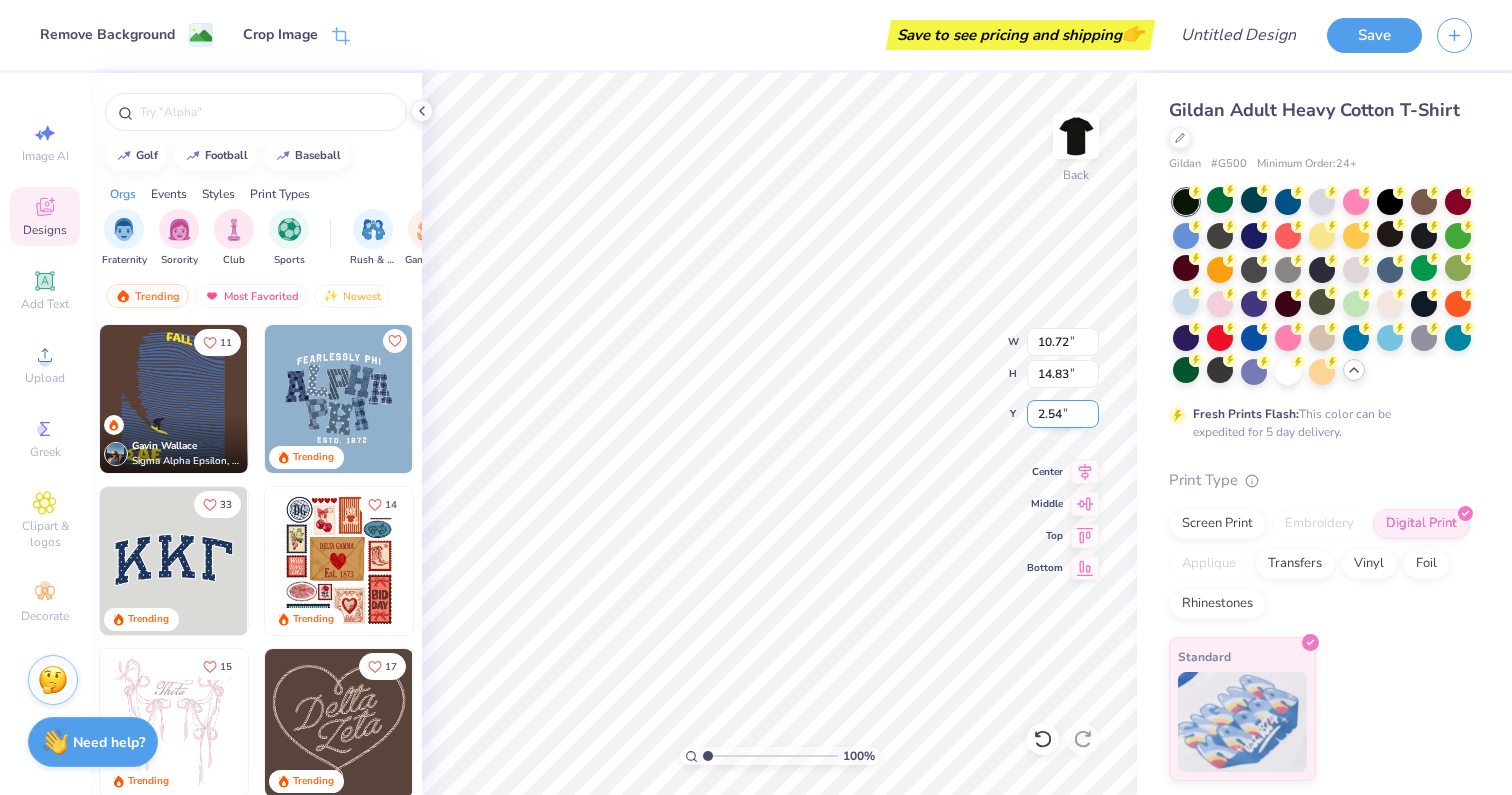 type on "3.00" 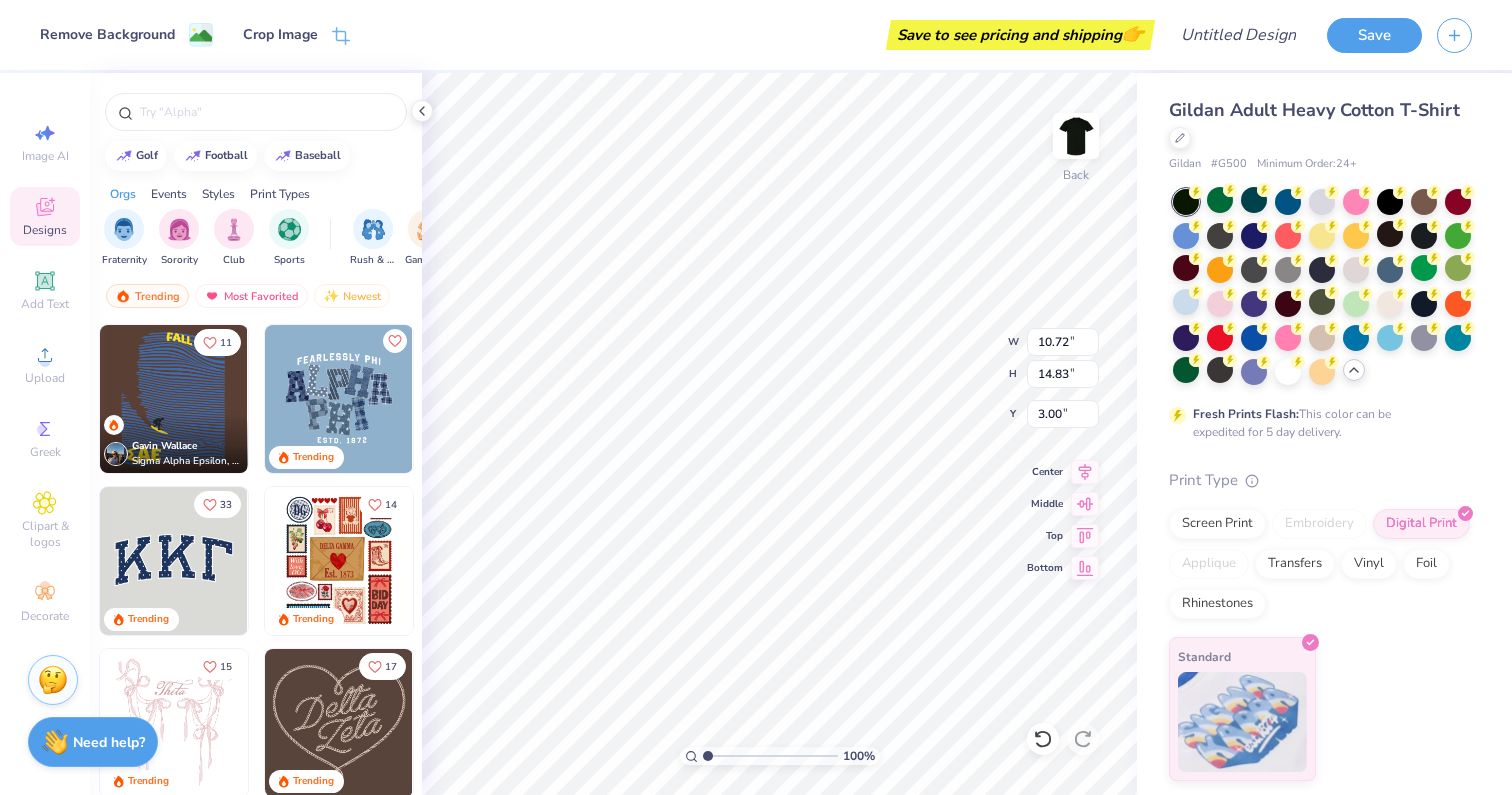 type on "11.99" 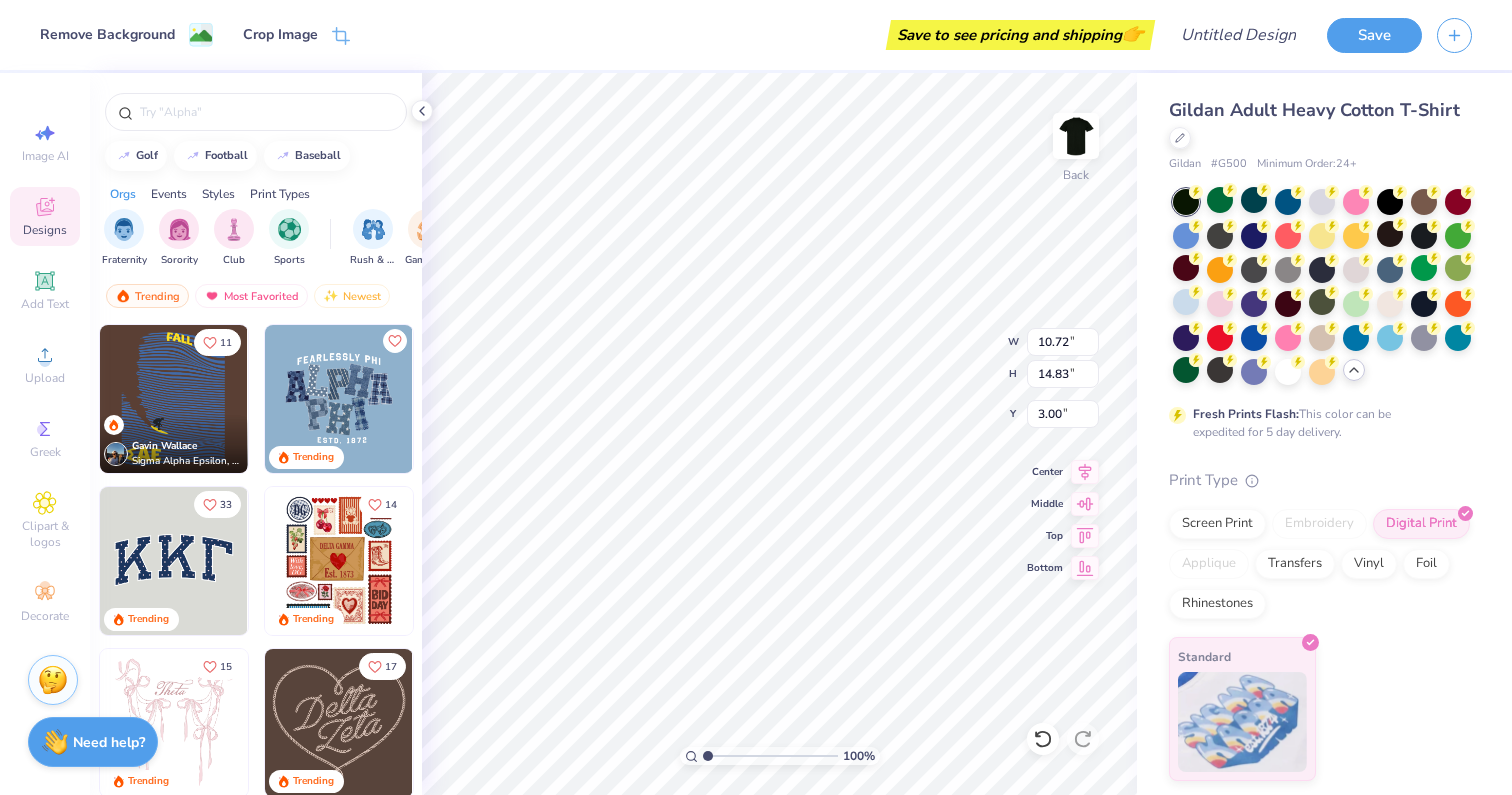 type on "16.59" 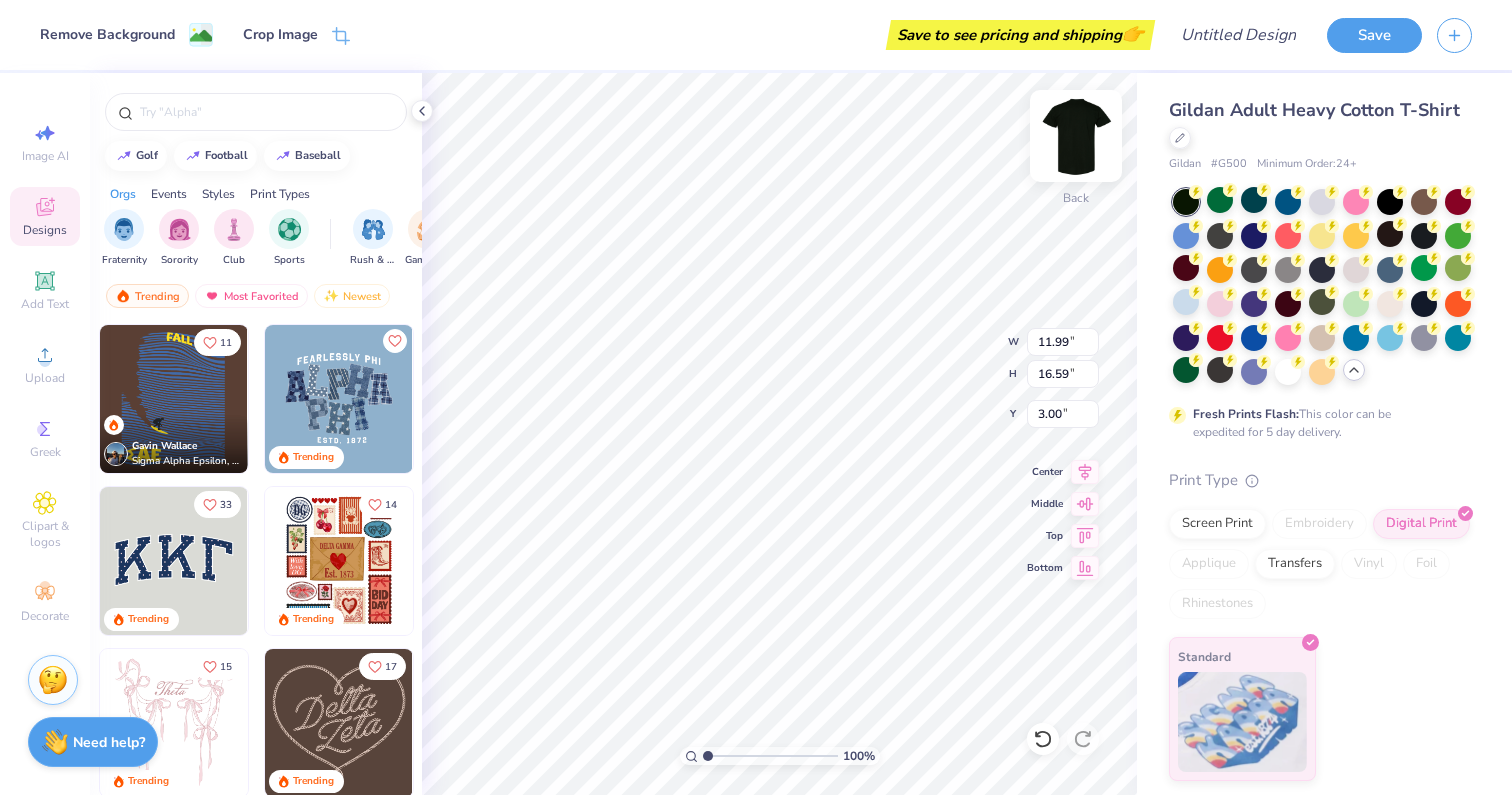 type on "10.60" 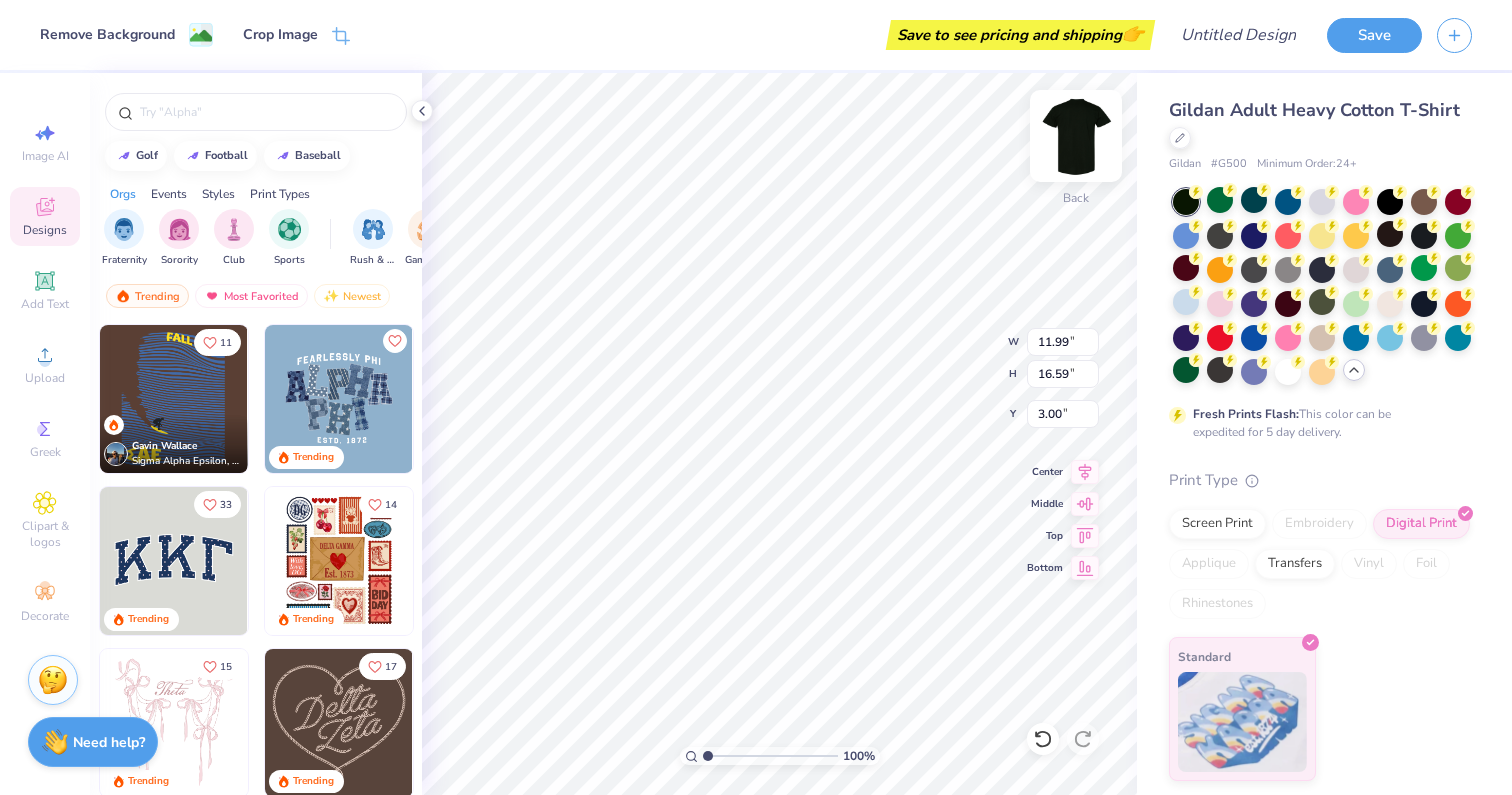 type on "14.67" 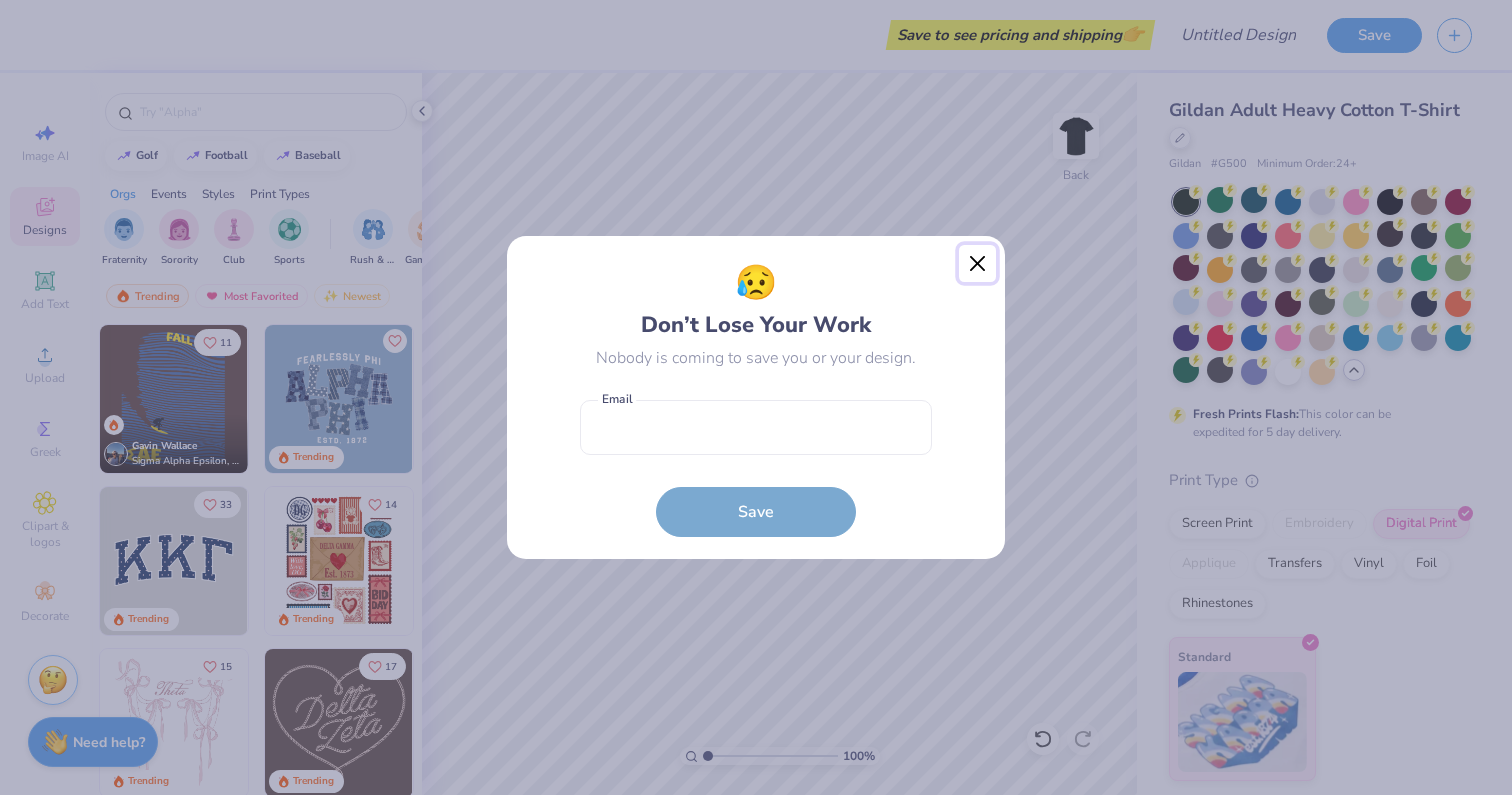 click at bounding box center [978, 264] 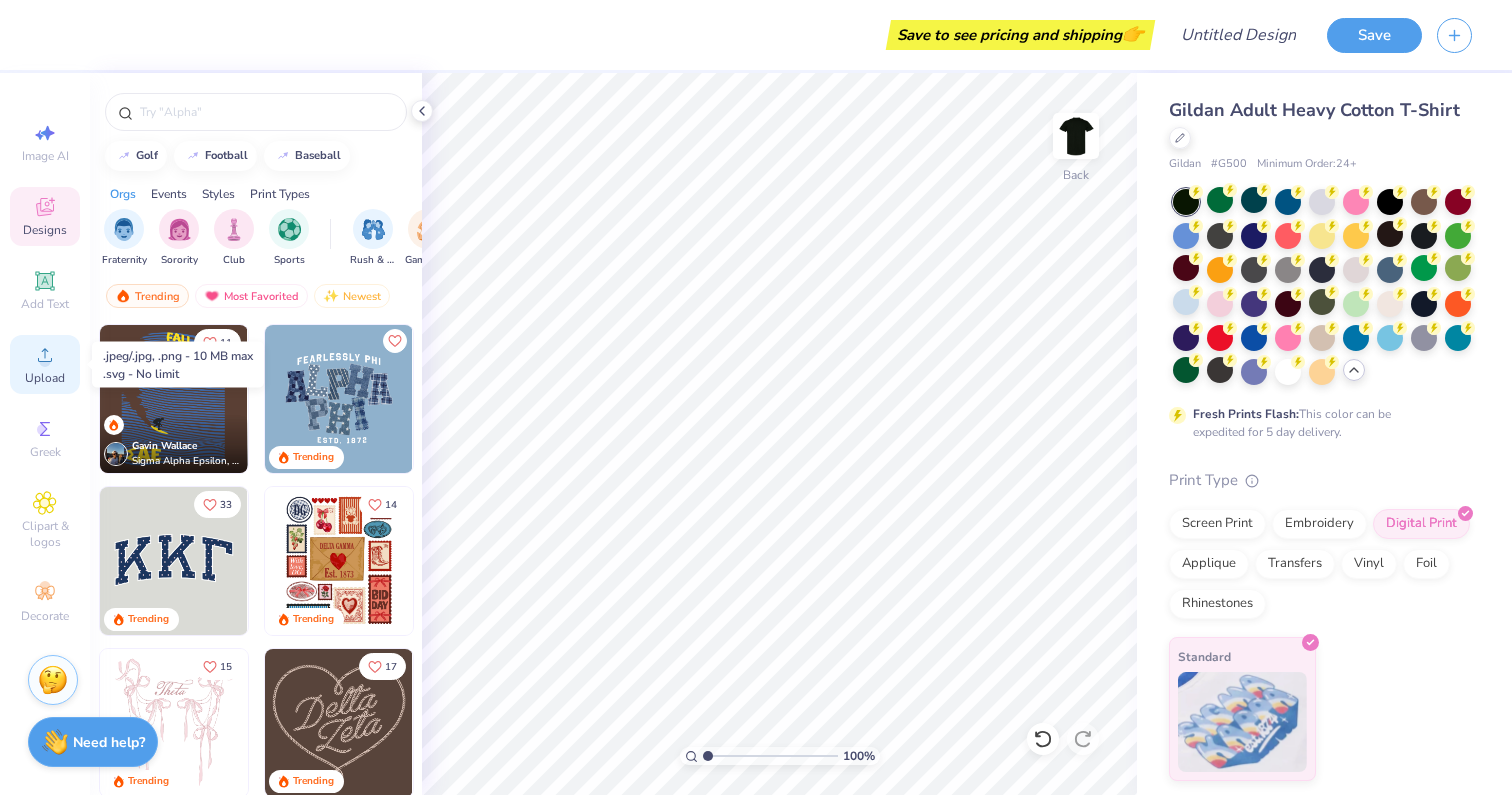 click 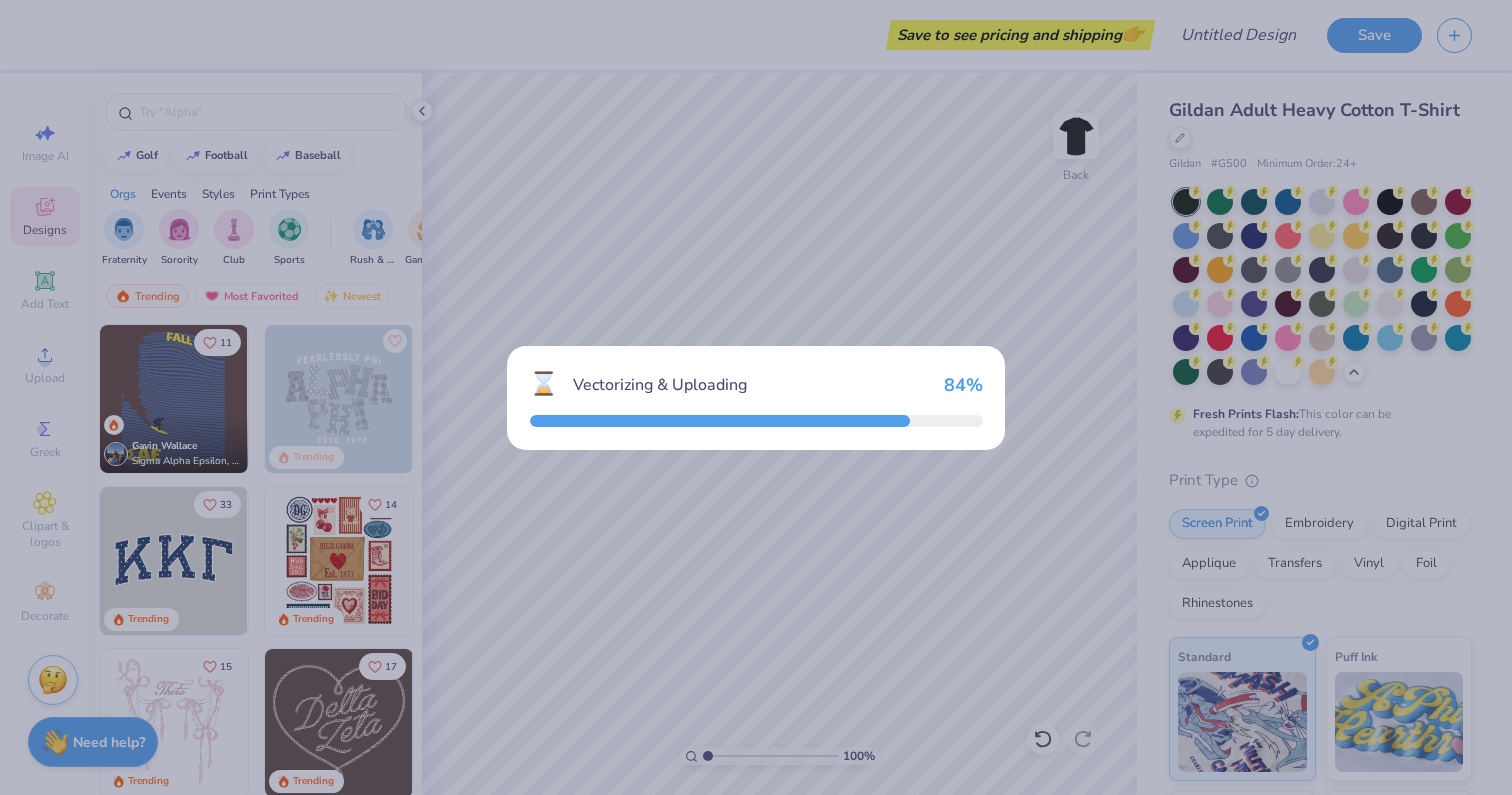 scroll, scrollTop: 0, scrollLeft: 0, axis: both 